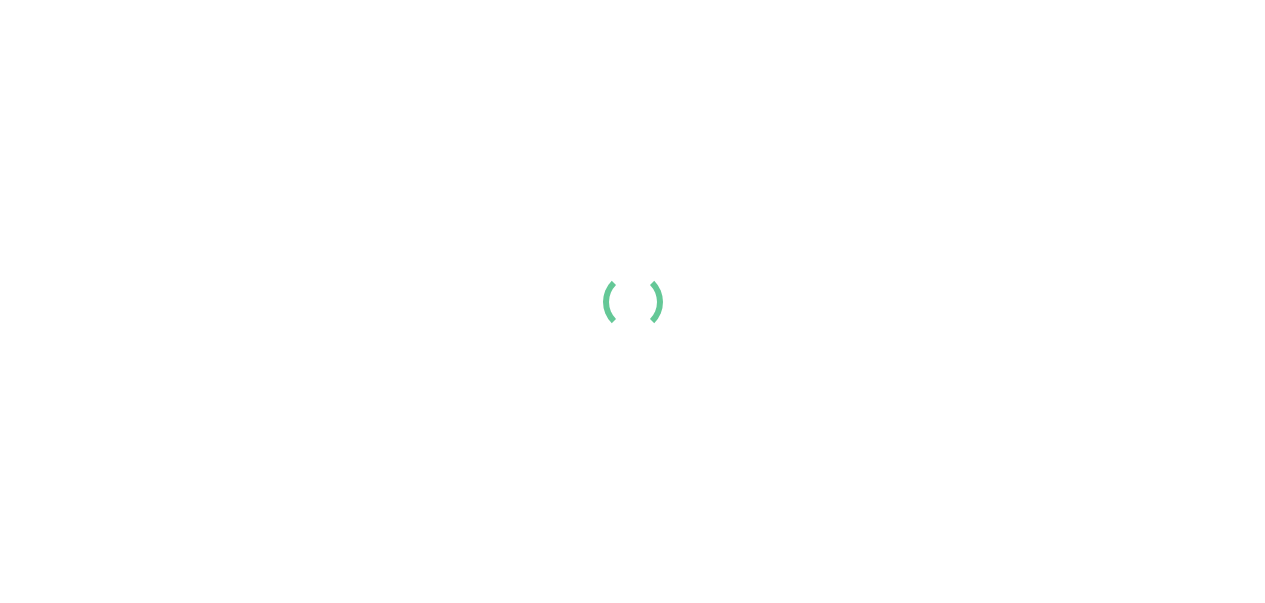 scroll, scrollTop: 0, scrollLeft: 0, axis: both 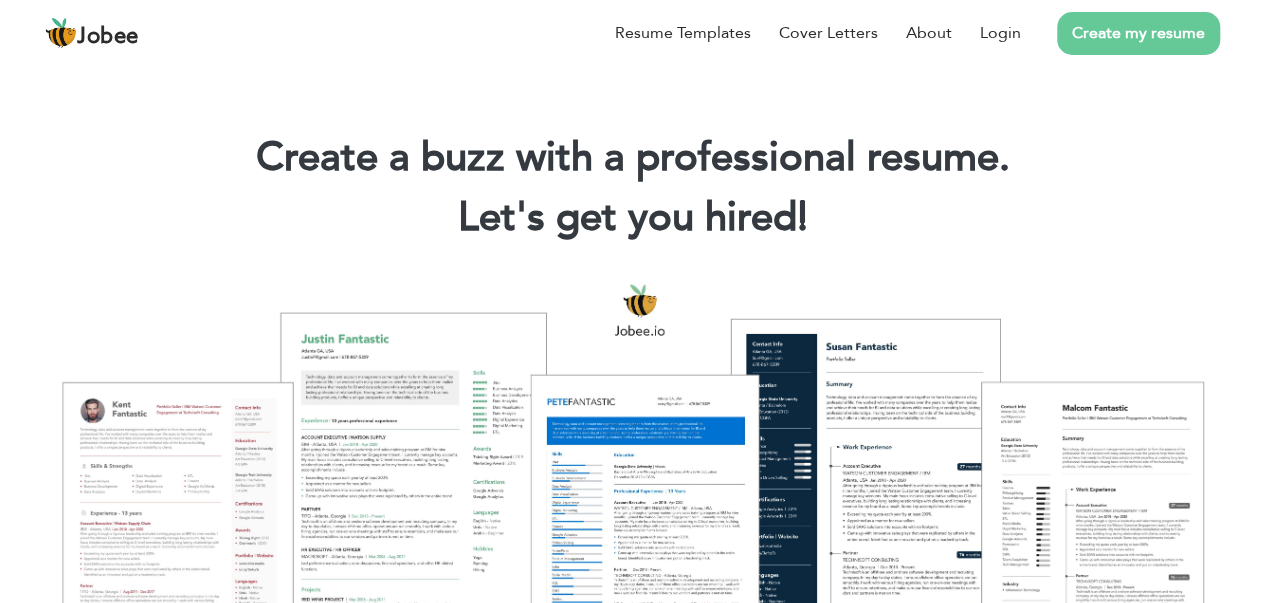 click on "Create my resume" at bounding box center [1138, 33] 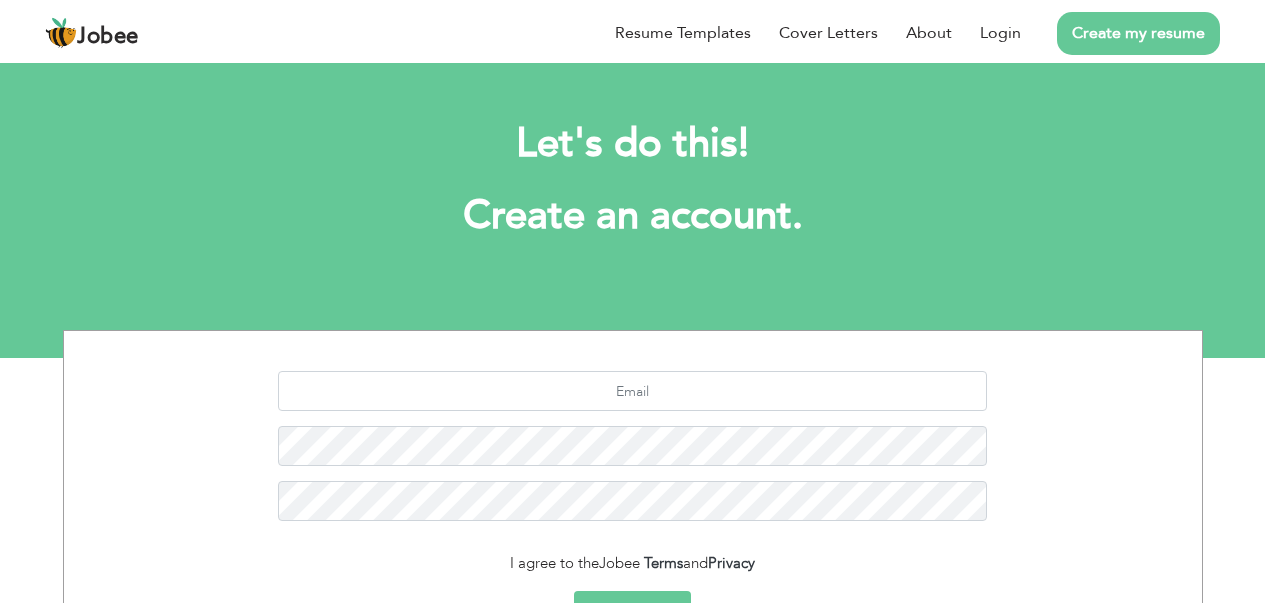 scroll, scrollTop: 0, scrollLeft: 0, axis: both 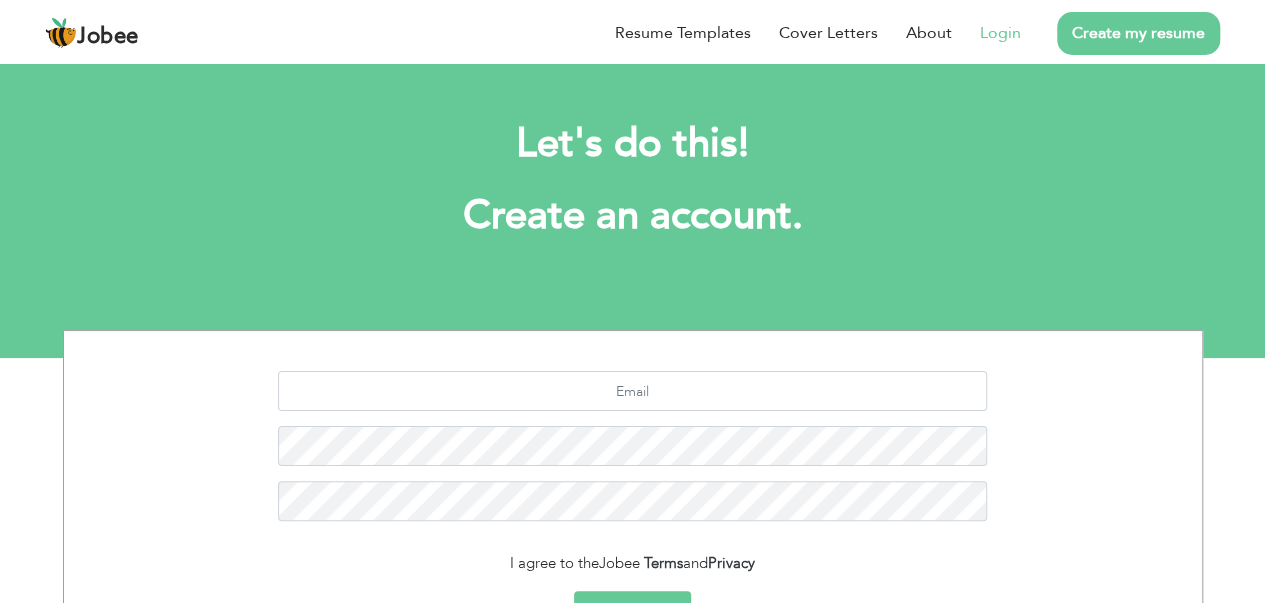 click on "Login" at bounding box center (1000, 33) 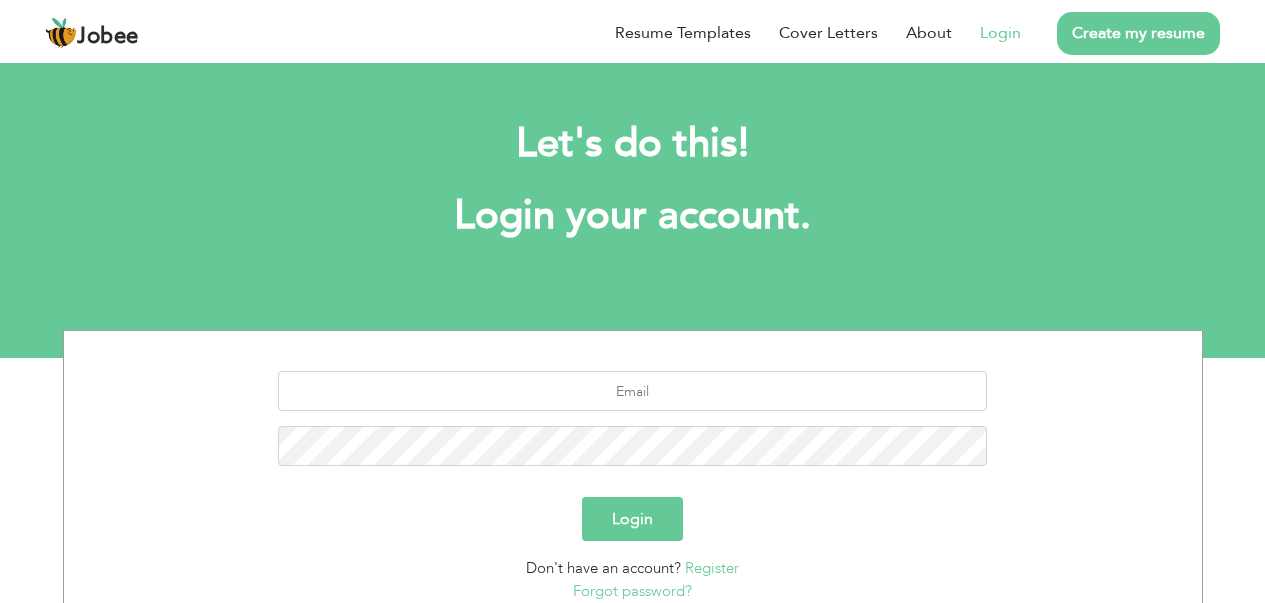 scroll, scrollTop: 0, scrollLeft: 0, axis: both 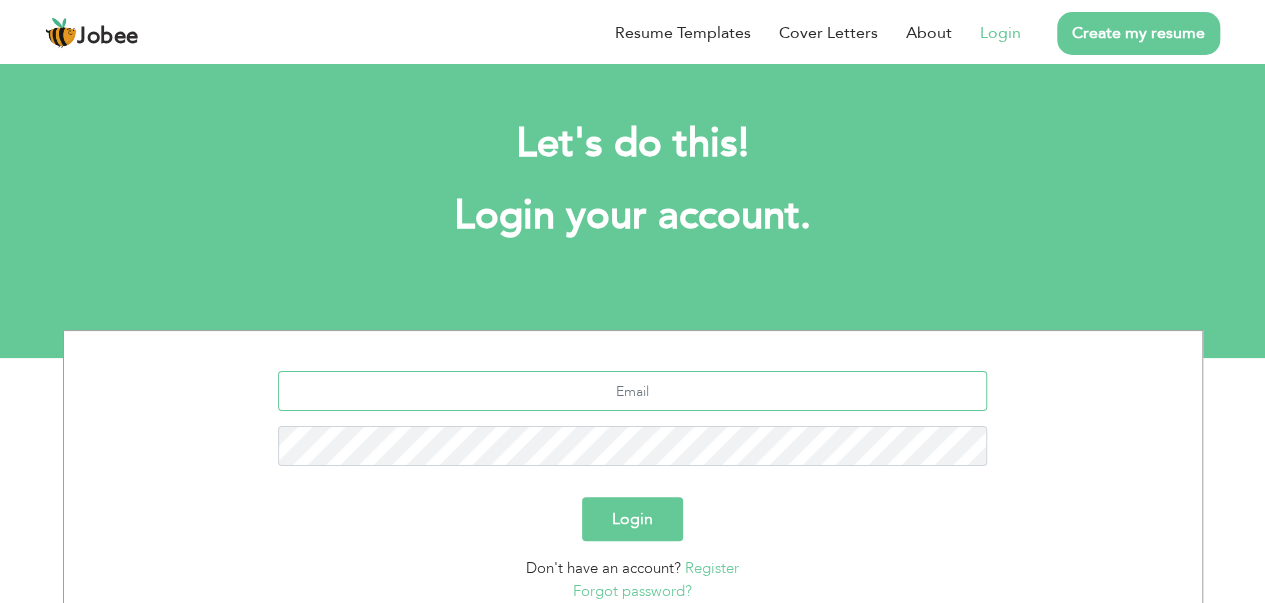 click at bounding box center [632, 391] 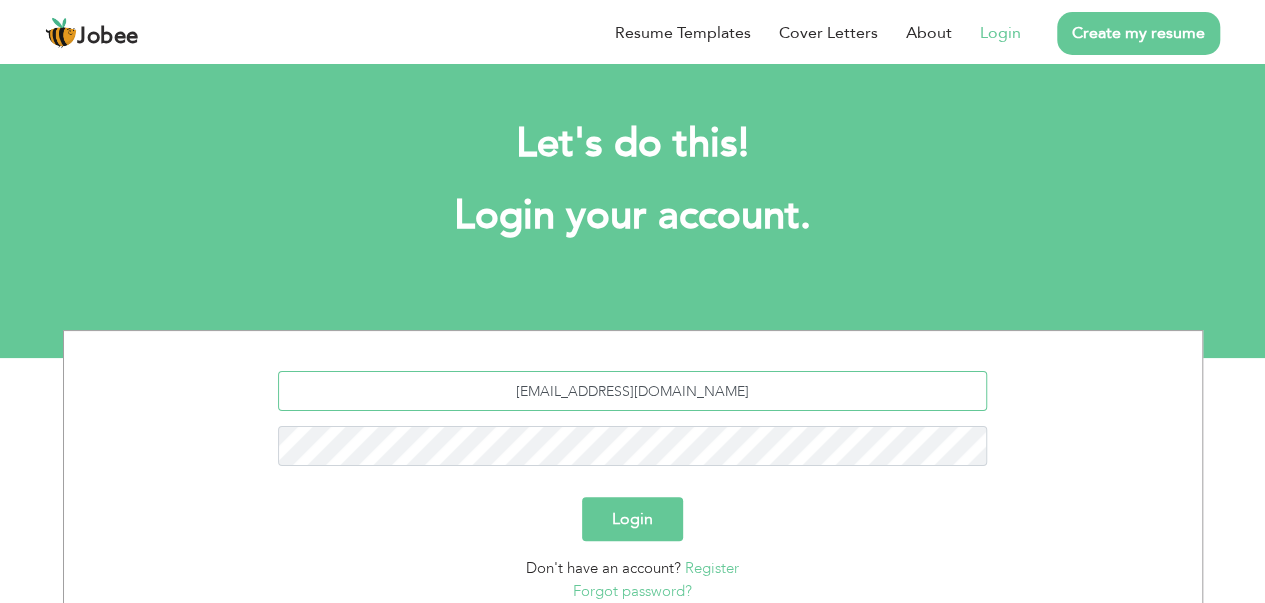 type on "faisal.rehman3232@gmaol.com" 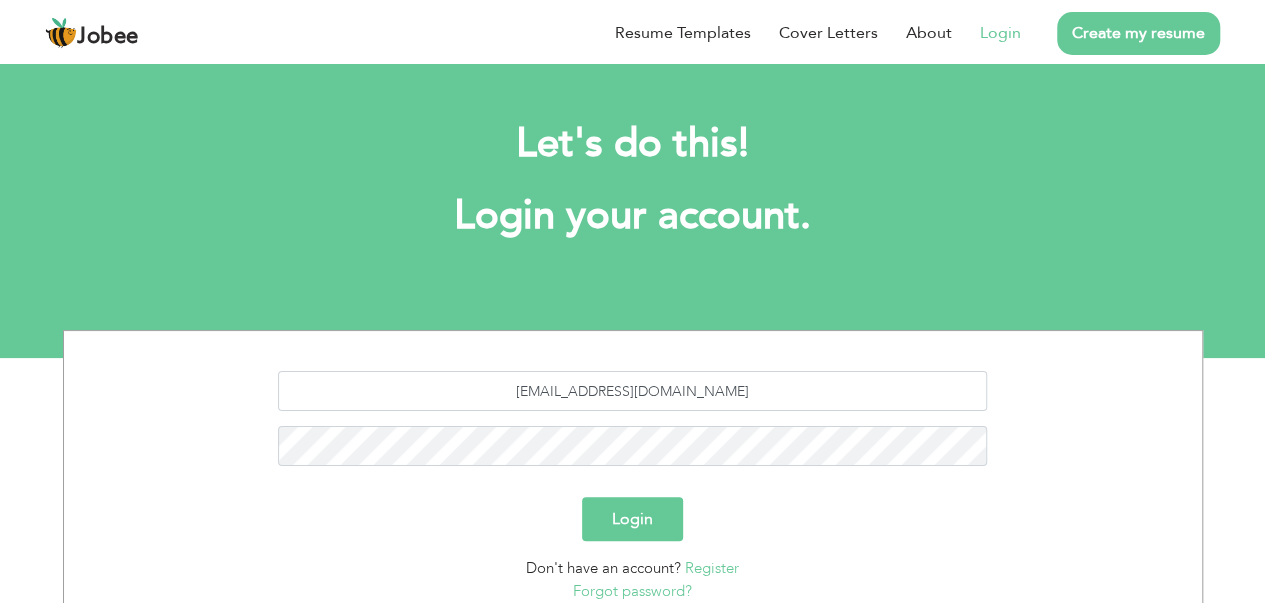 click on "Login" at bounding box center (632, 519) 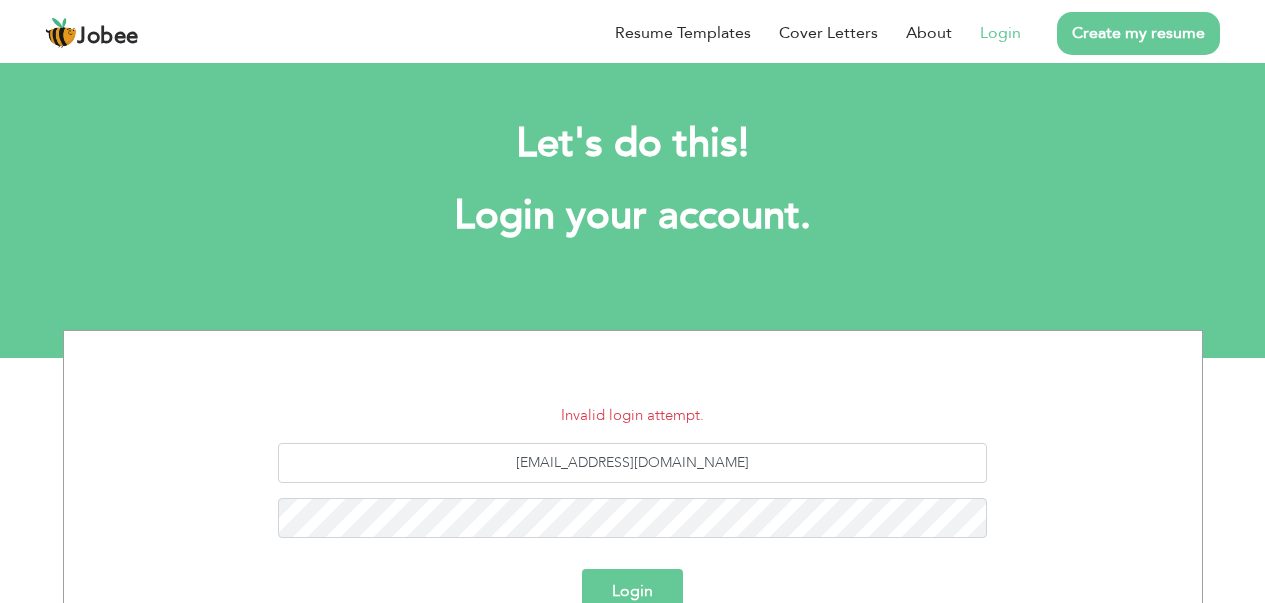 scroll, scrollTop: 0, scrollLeft: 0, axis: both 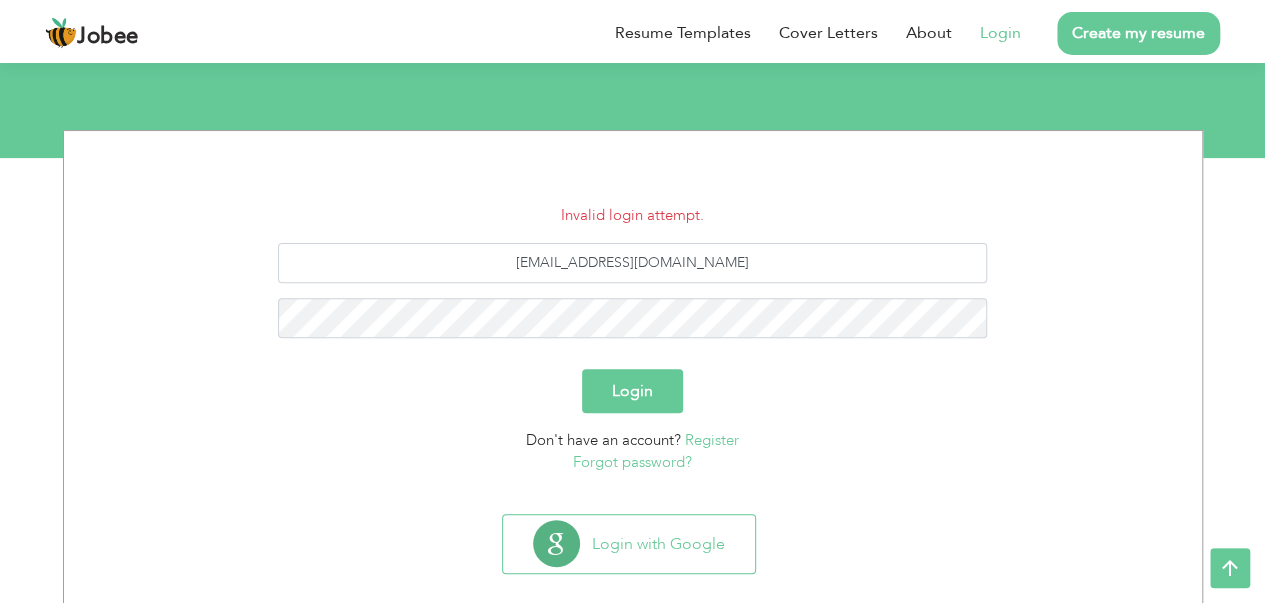 click on "Forgot password?" at bounding box center (632, 462) 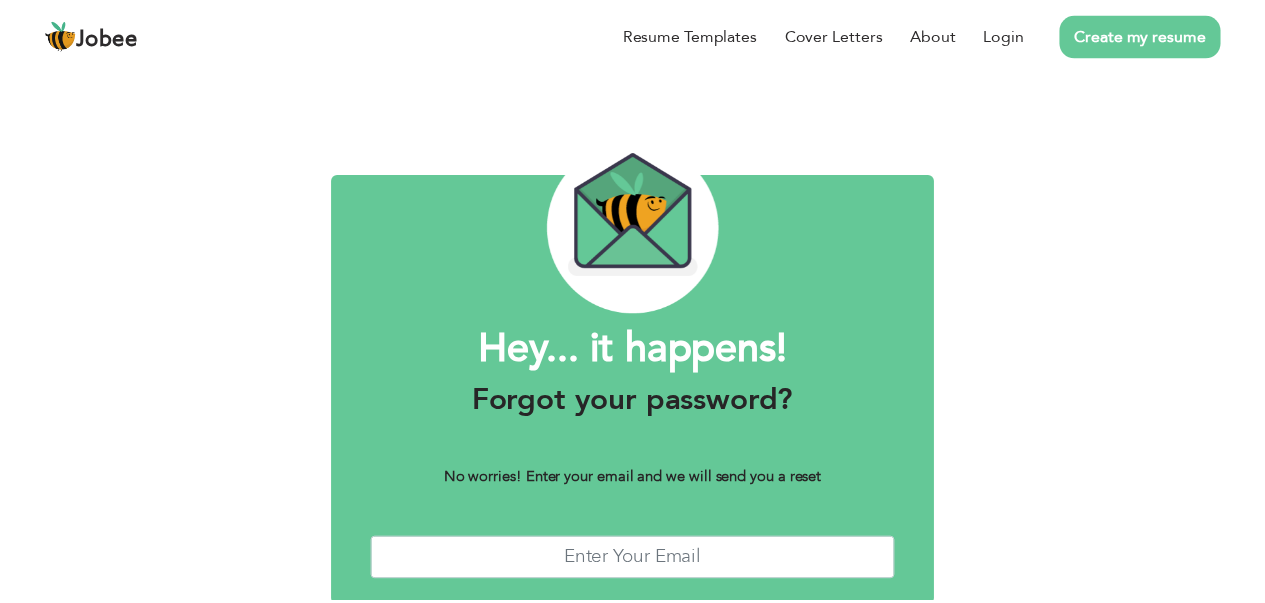 scroll, scrollTop: 0, scrollLeft: 0, axis: both 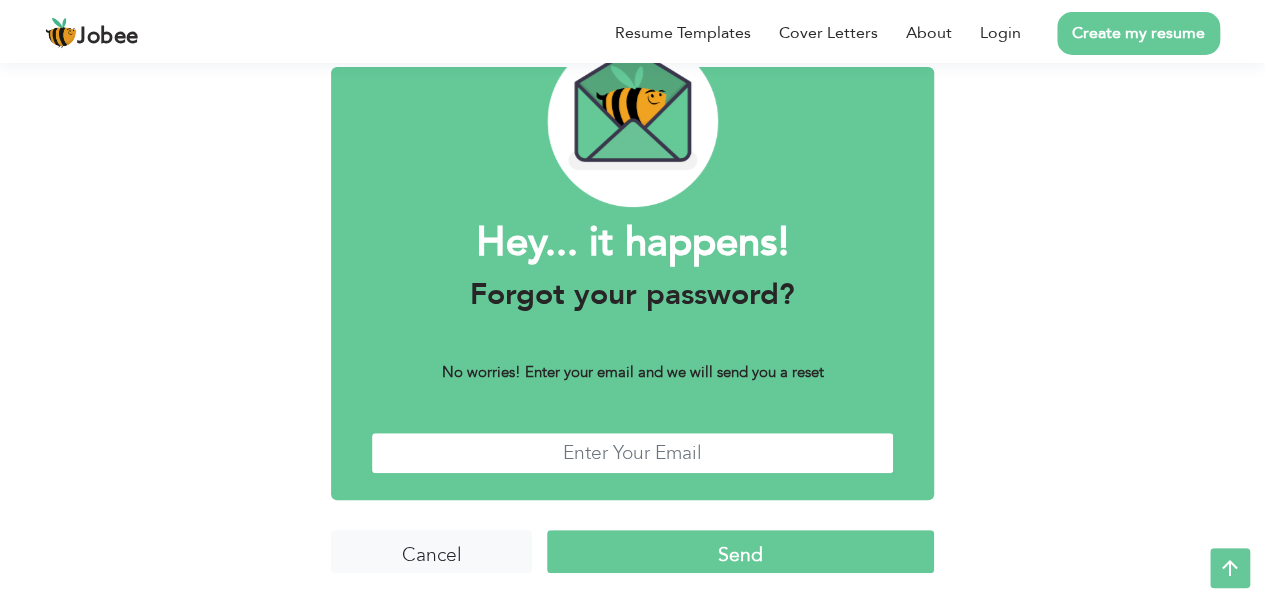 click at bounding box center (632, 453) 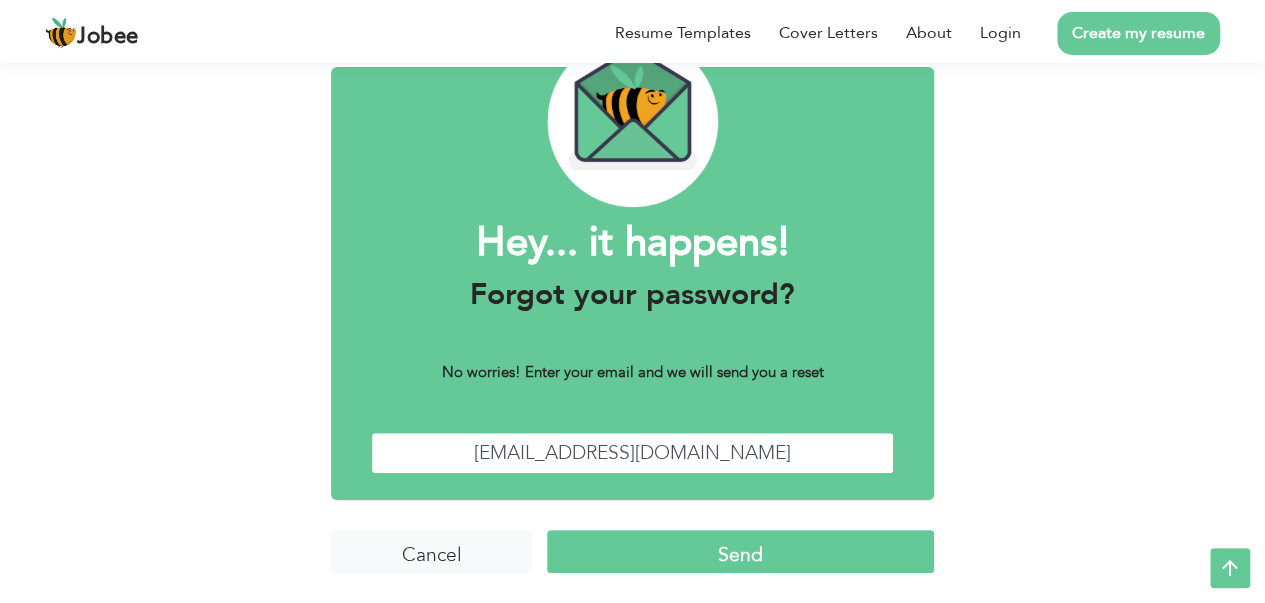 type on "[EMAIL_ADDRESS][DOMAIN_NAME]" 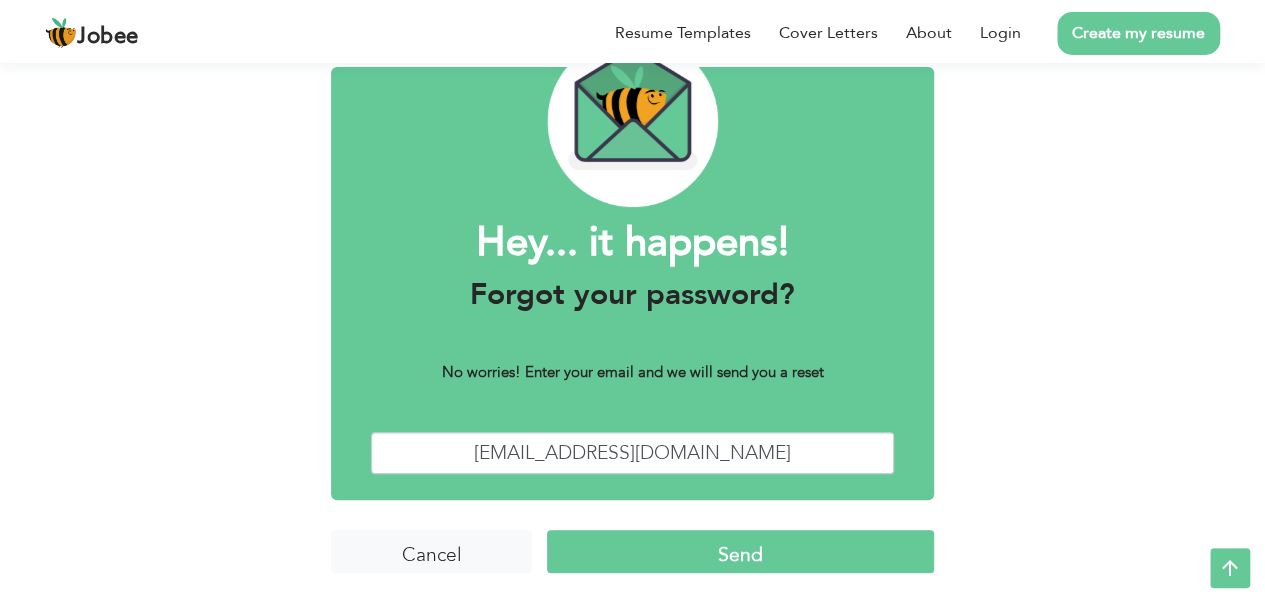 click on "Send" at bounding box center (740, 551) 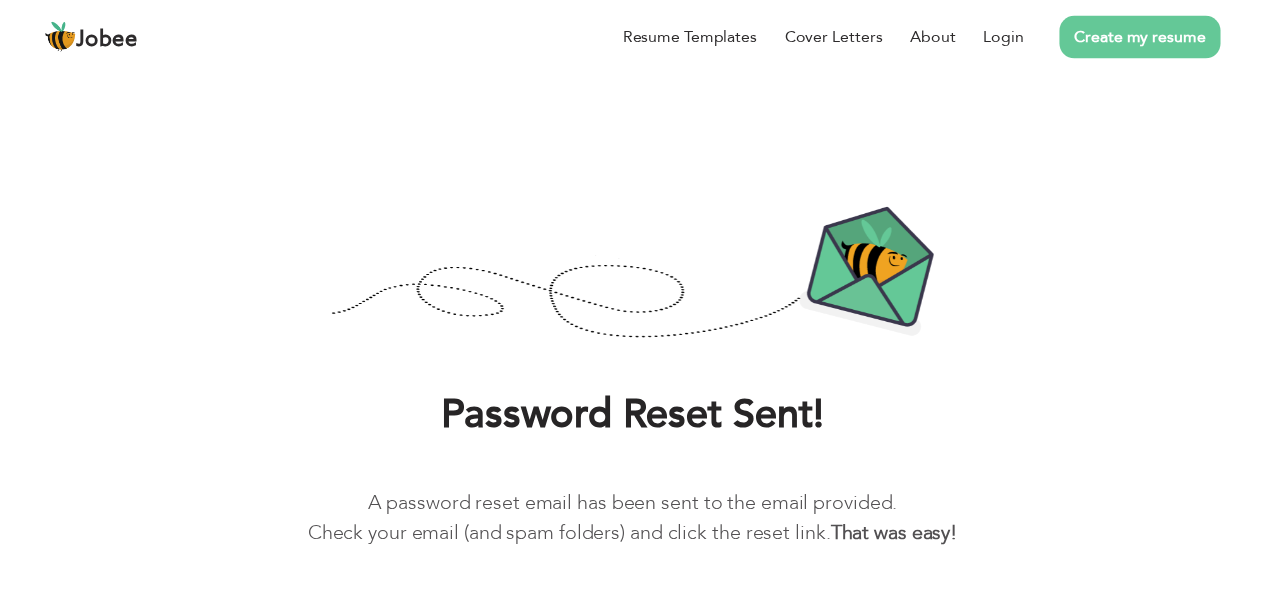 scroll, scrollTop: 0, scrollLeft: 0, axis: both 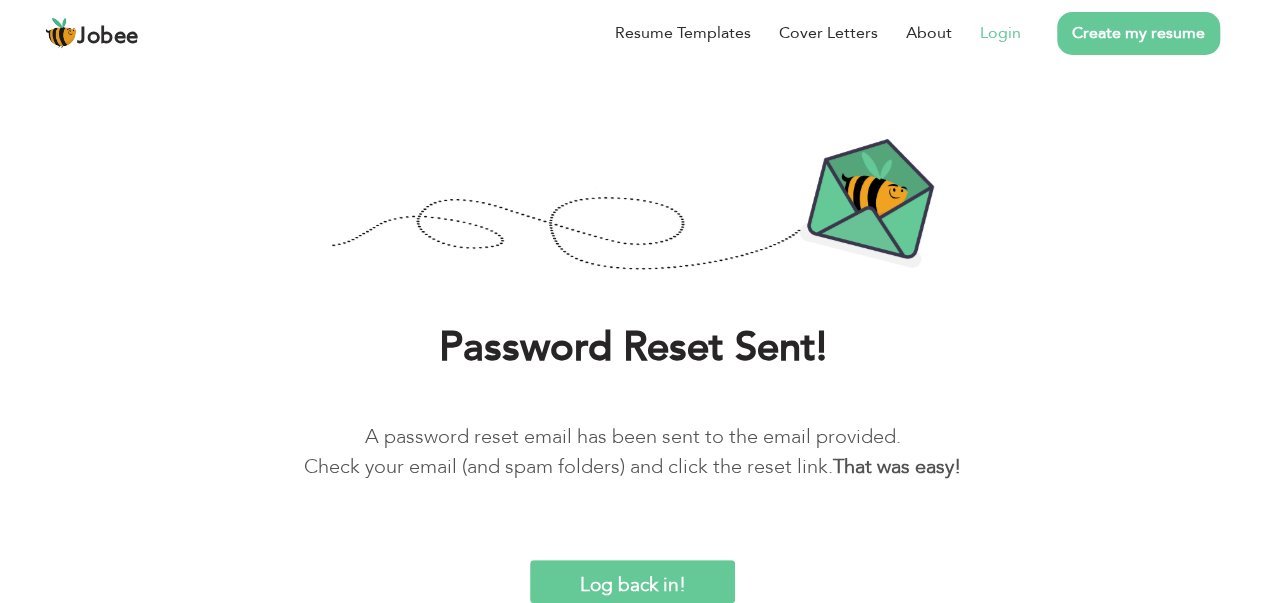 click on "Login" at bounding box center (1000, 33) 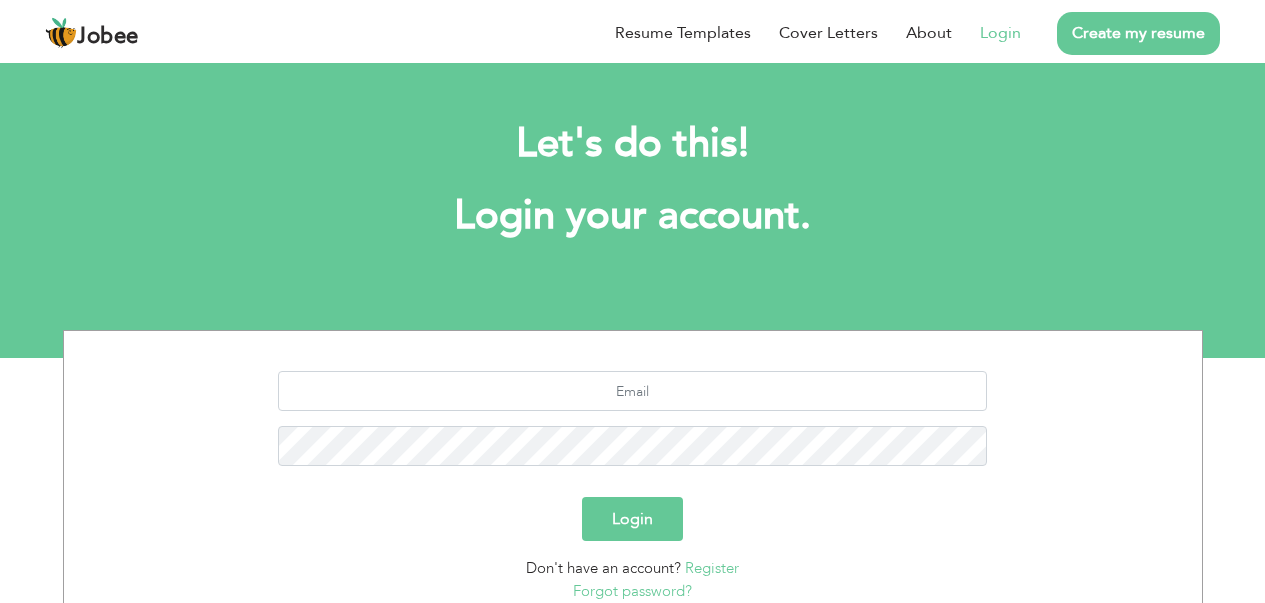 scroll, scrollTop: 0, scrollLeft: 0, axis: both 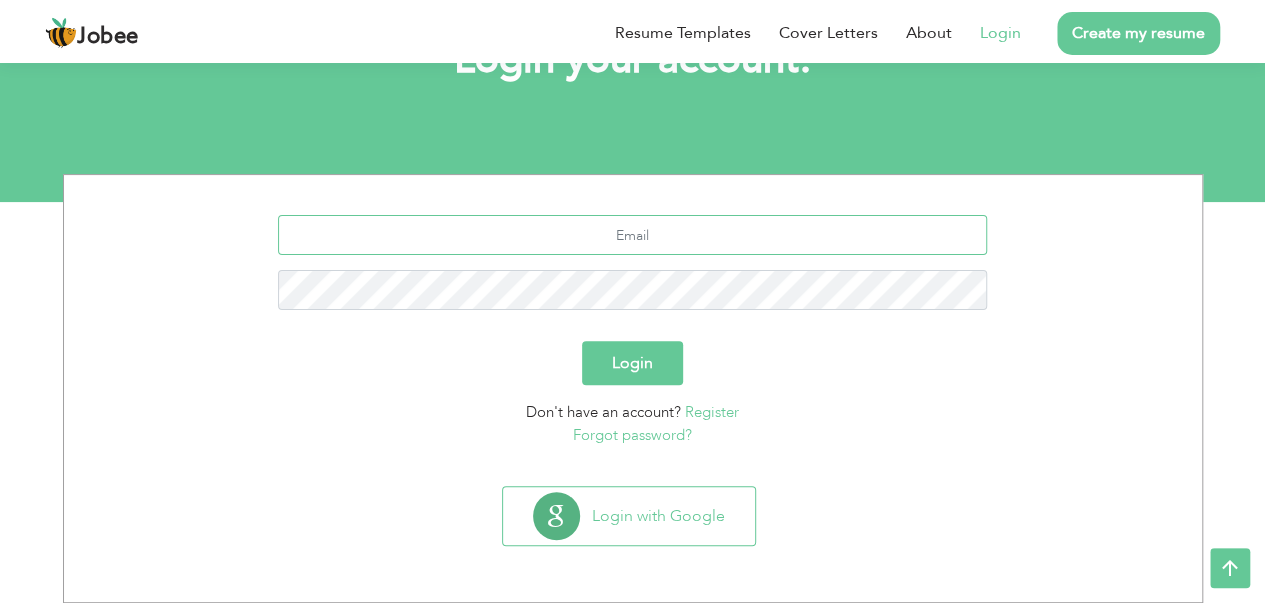 click at bounding box center (632, 235) 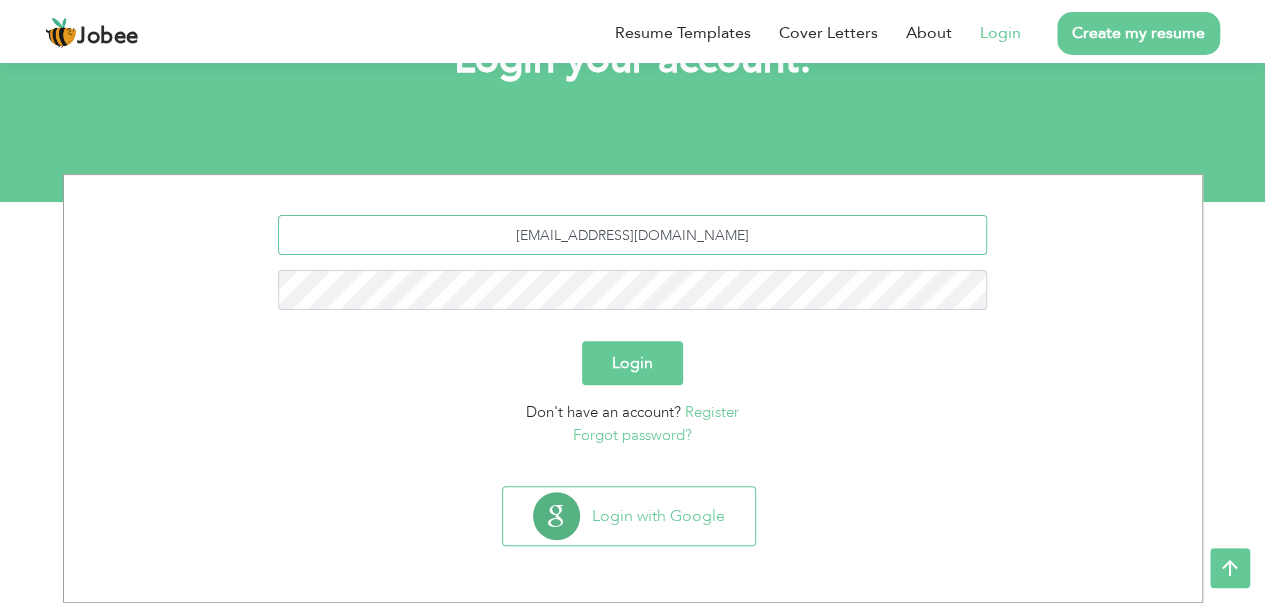 type on "[EMAIL_ADDRESS][DOMAIN_NAME]" 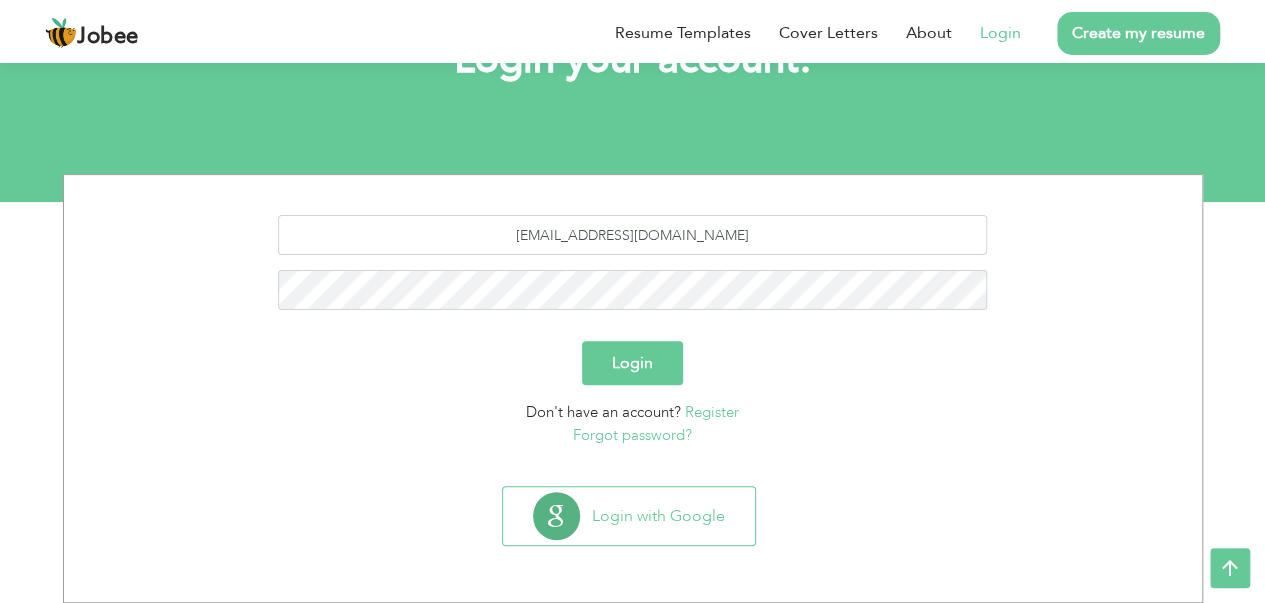 click on "Login" at bounding box center (632, 363) 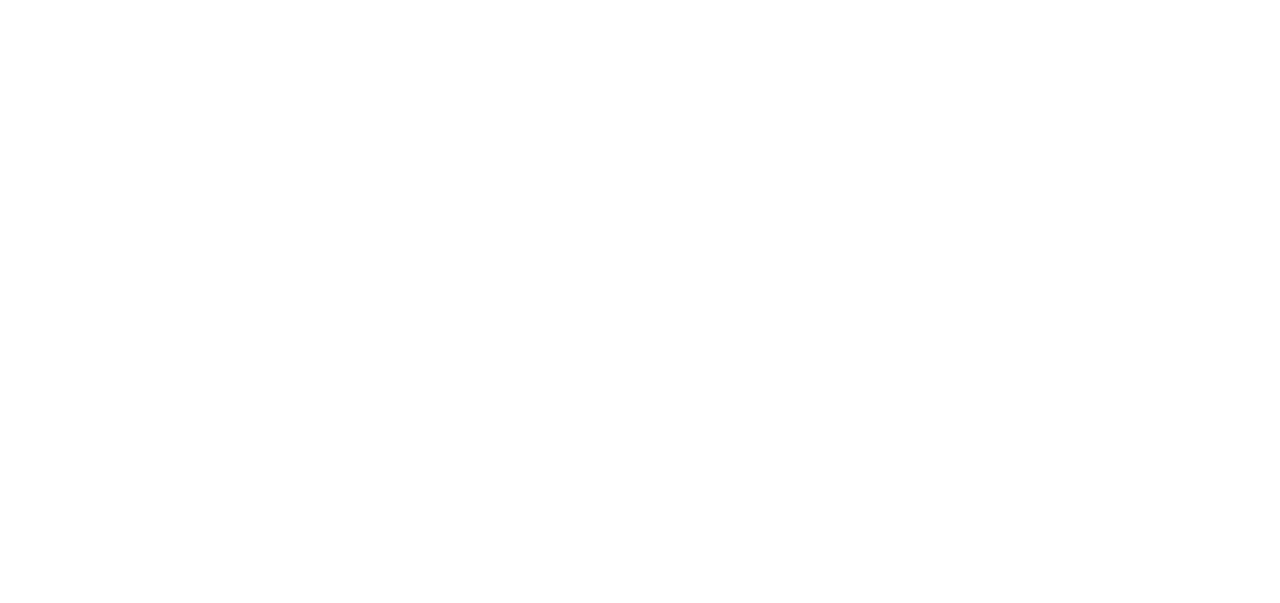 scroll, scrollTop: 0, scrollLeft: 0, axis: both 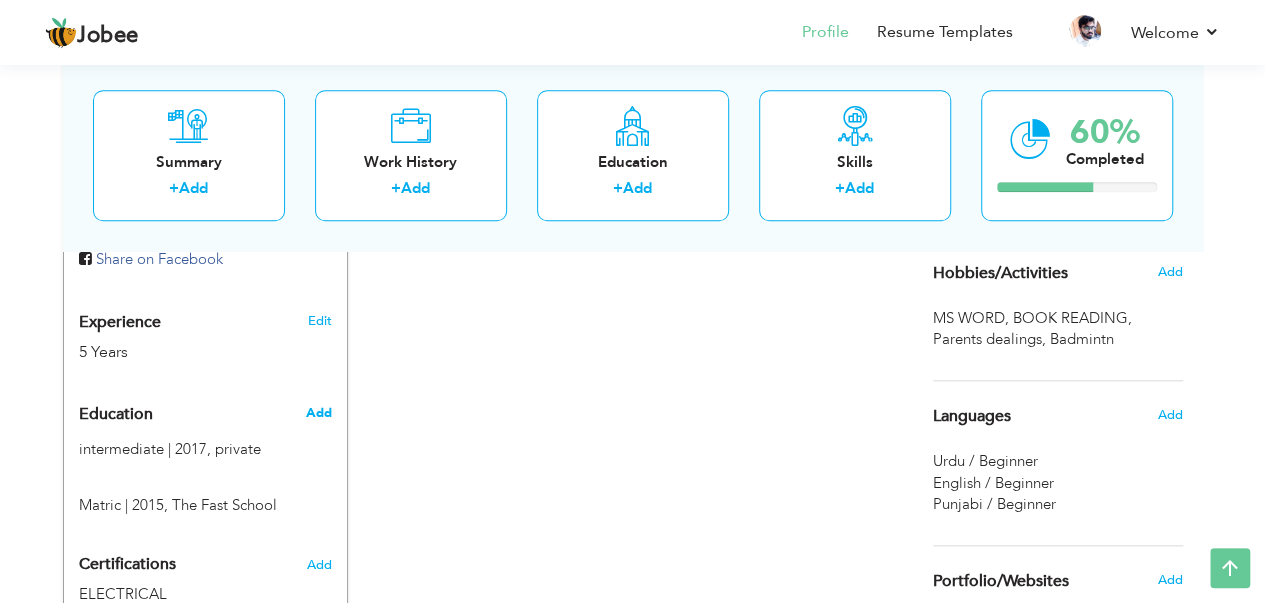 click on "Add" at bounding box center (318, 413) 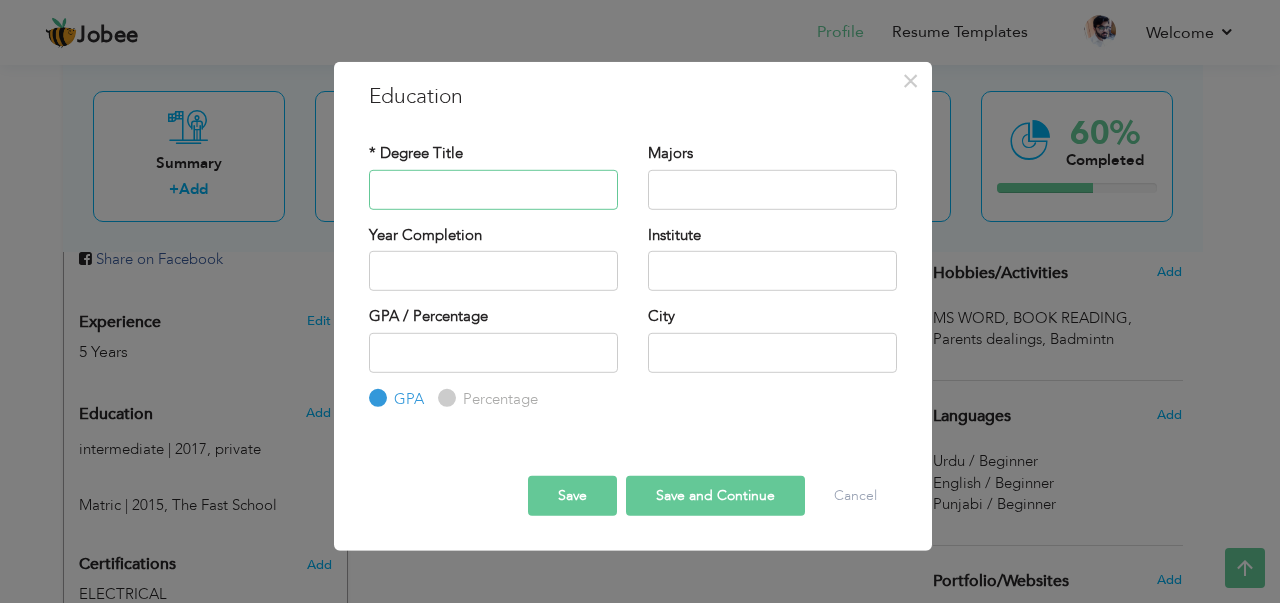 click at bounding box center [493, 189] 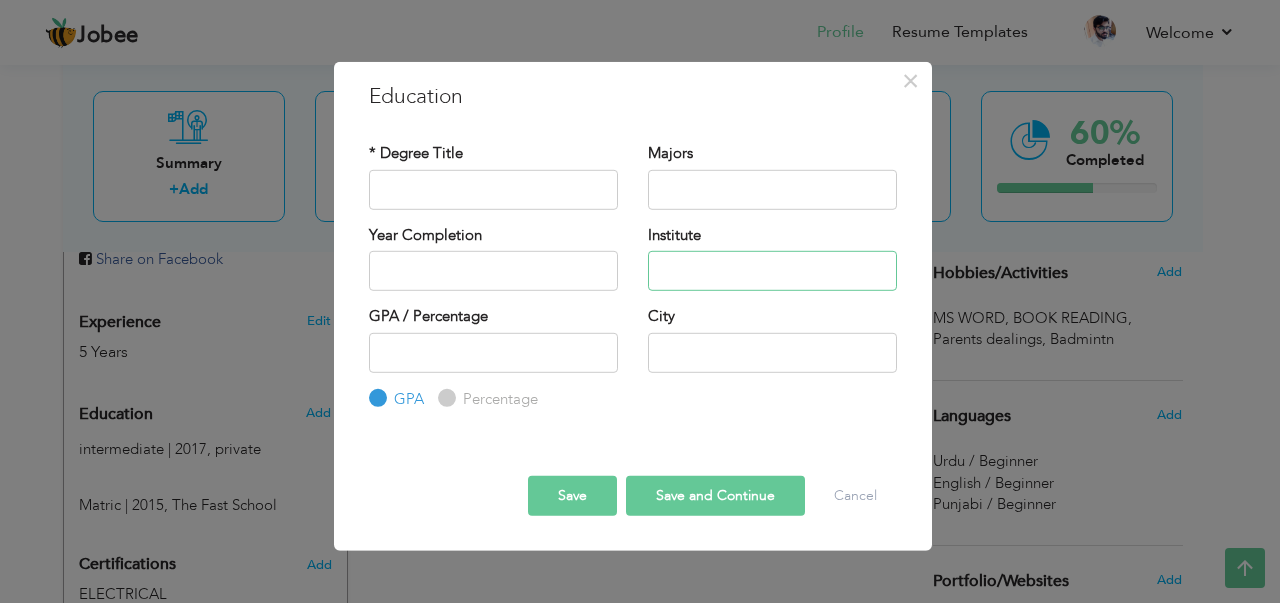 click at bounding box center [772, 271] 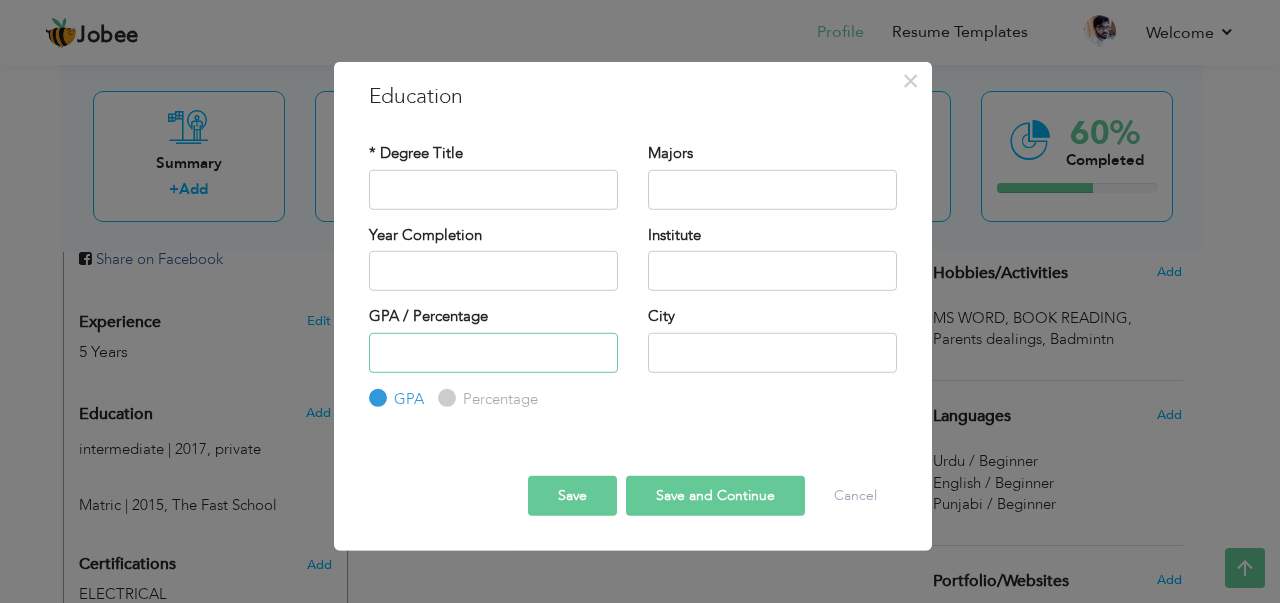 click at bounding box center [493, 352] 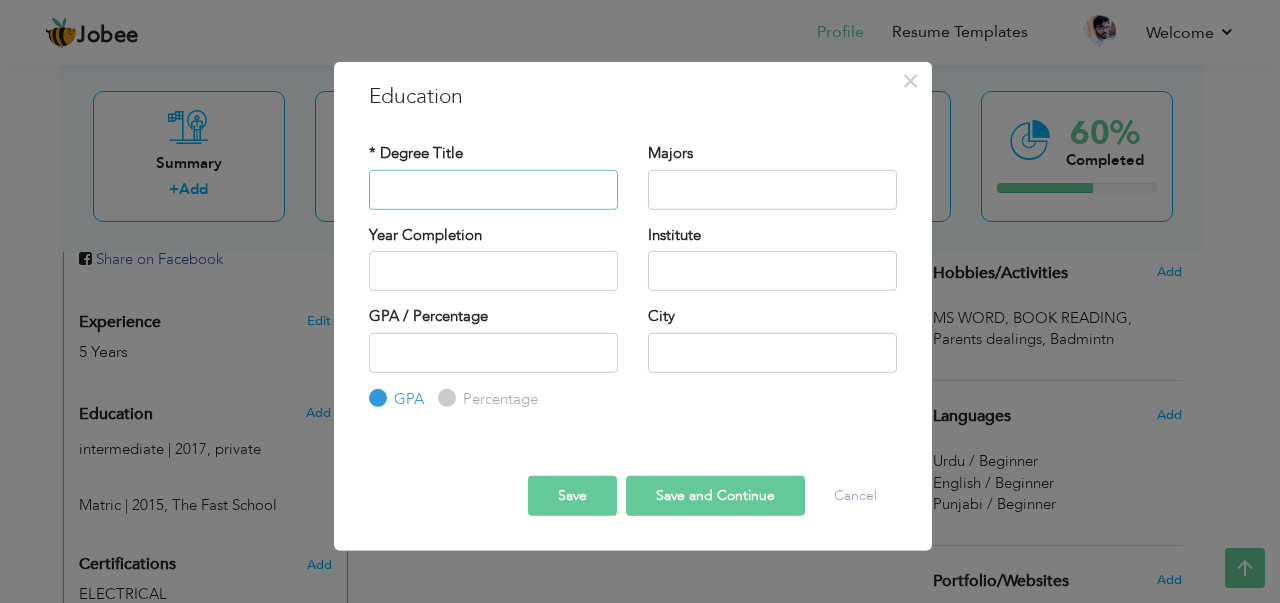click at bounding box center [493, 189] 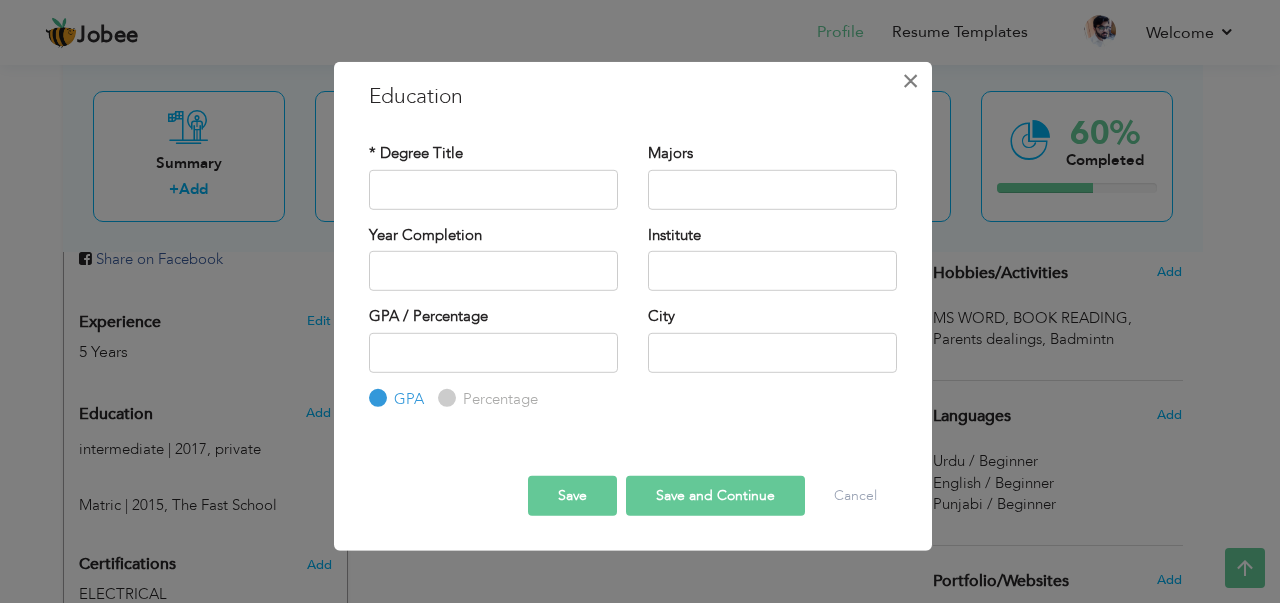 click on "×" at bounding box center (910, 80) 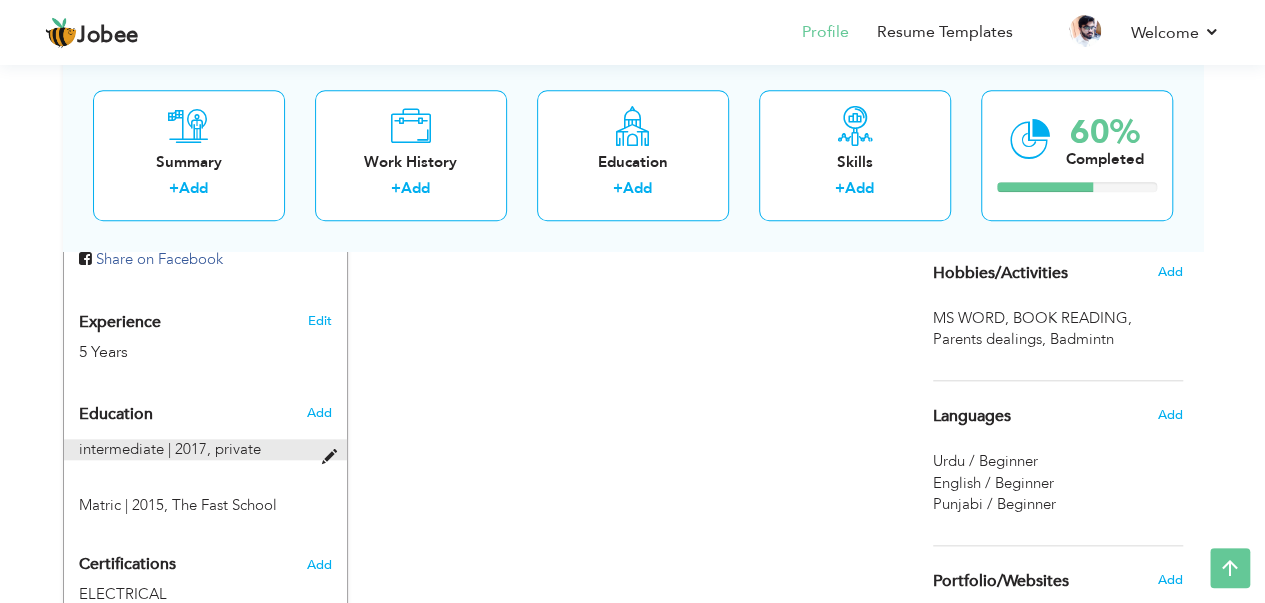 click at bounding box center (333, 457) 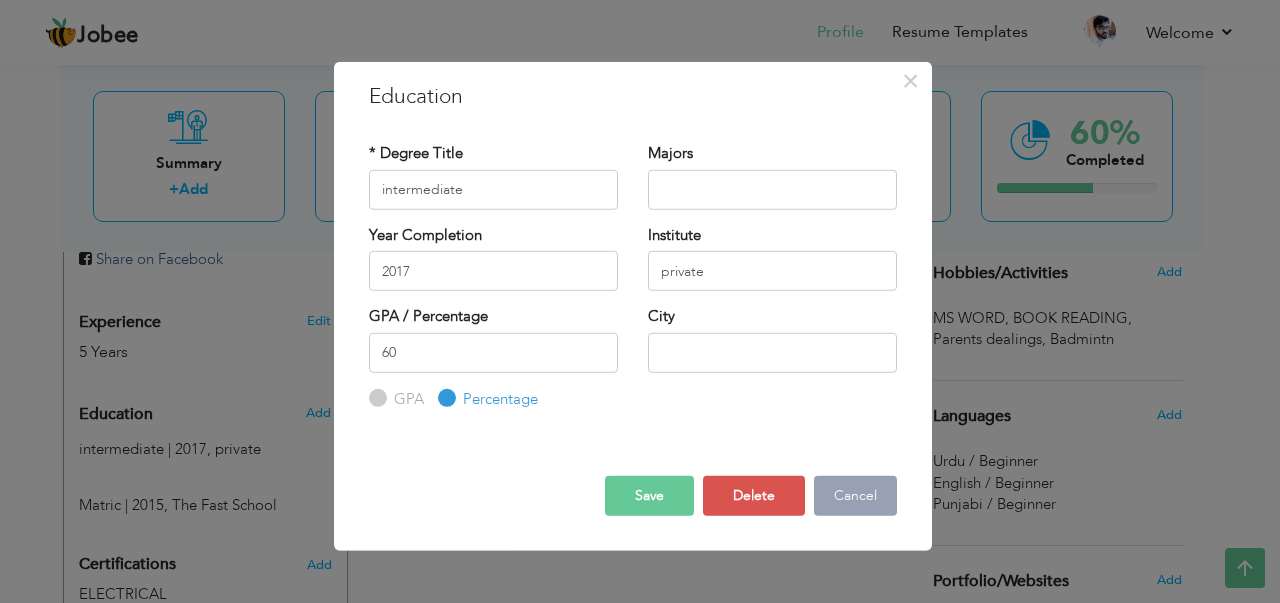 click on "Cancel" at bounding box center (855, 496) 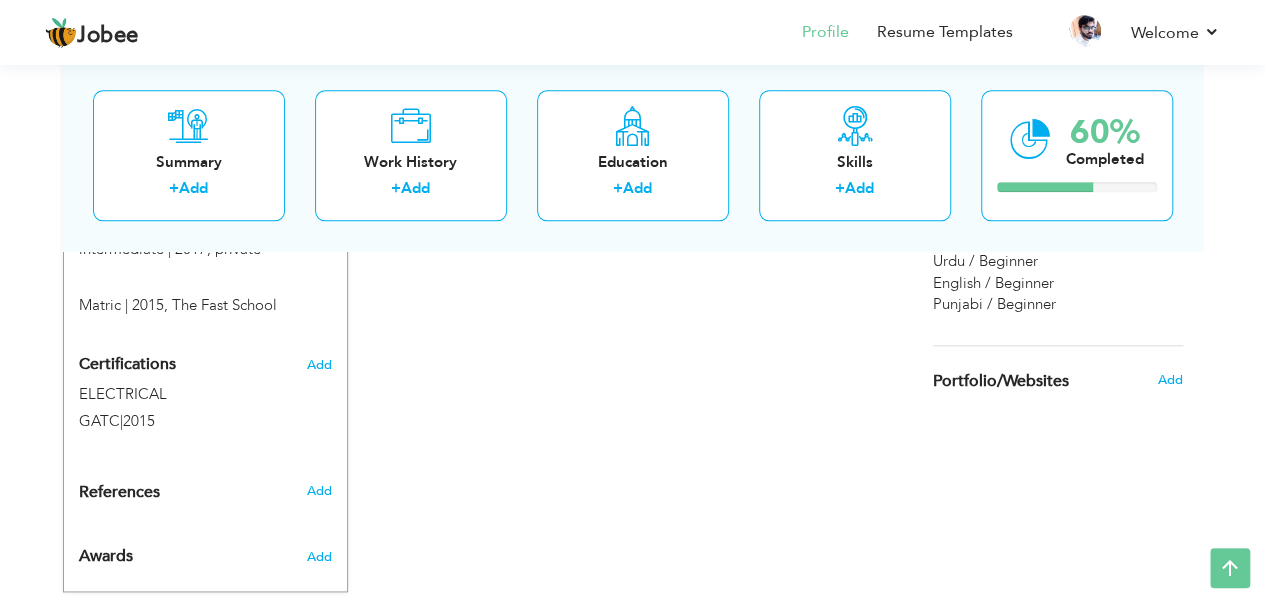 scroll, scrollTop: 800, scrollLeft: 0, axis: vertical 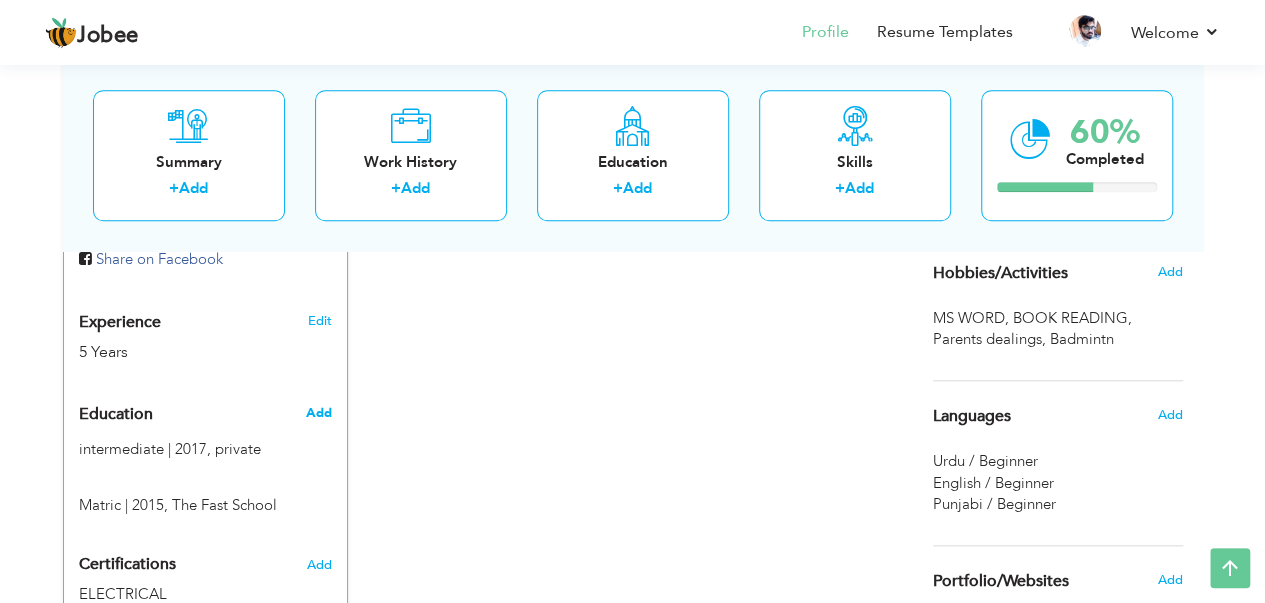 click on "Add" at bounding box center [318, 413] 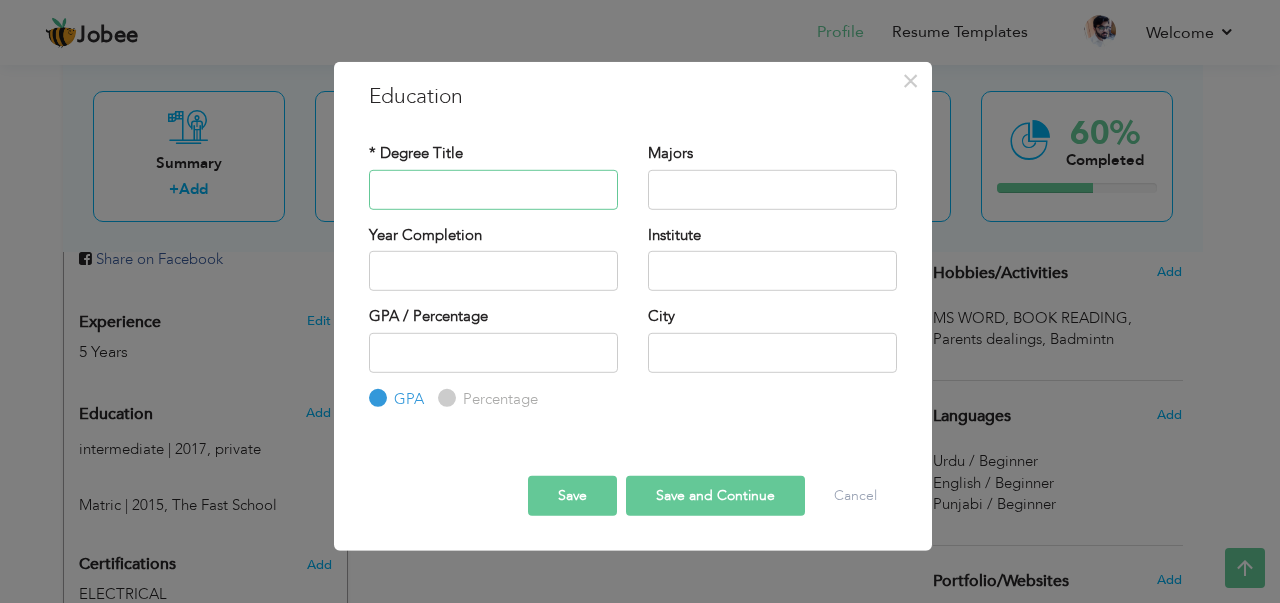 click at bounding box center [493, 189] 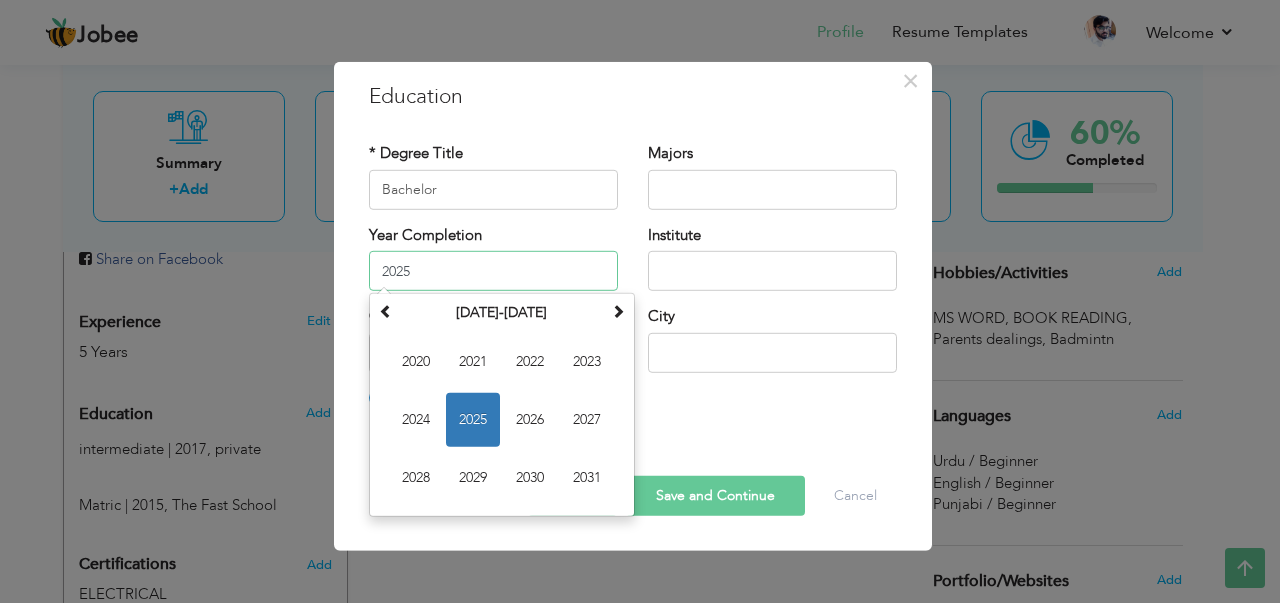 click on "2025" at bounding box center [493, 271] 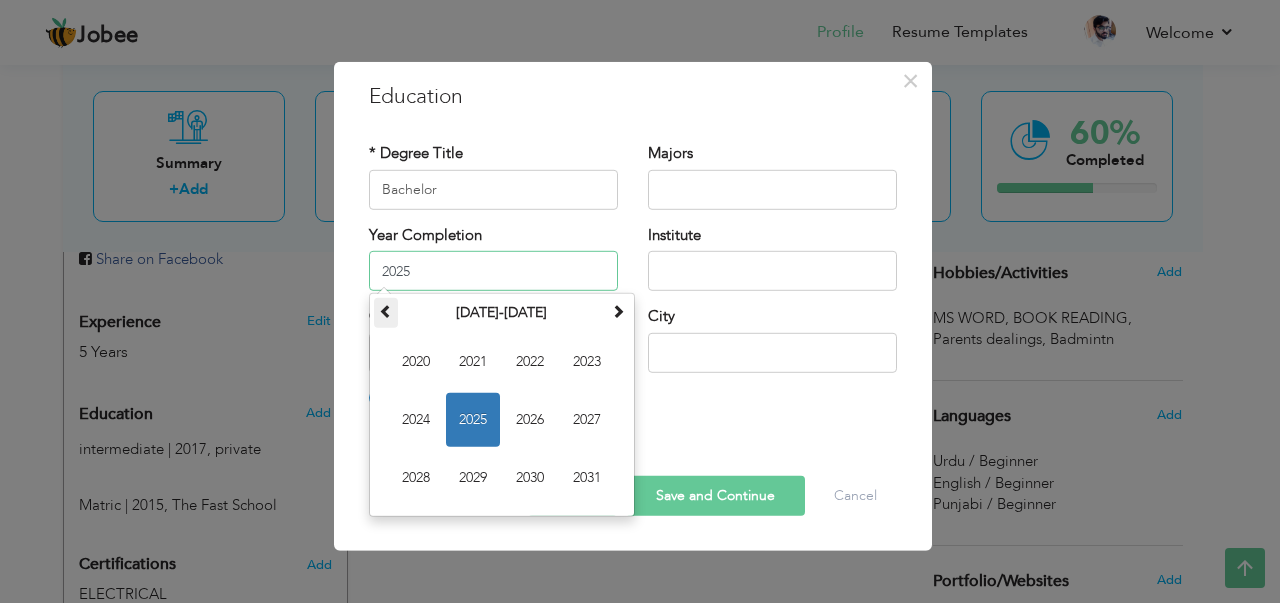 click at bounding box center [386, 311] 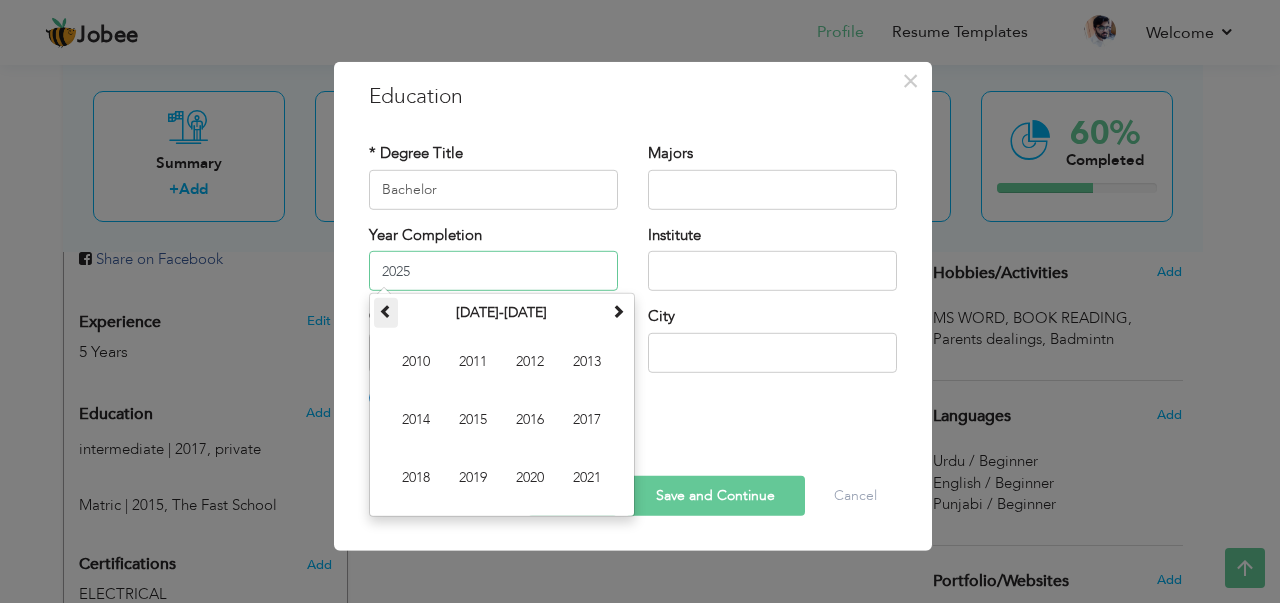 click at bounding box center [386, 311] 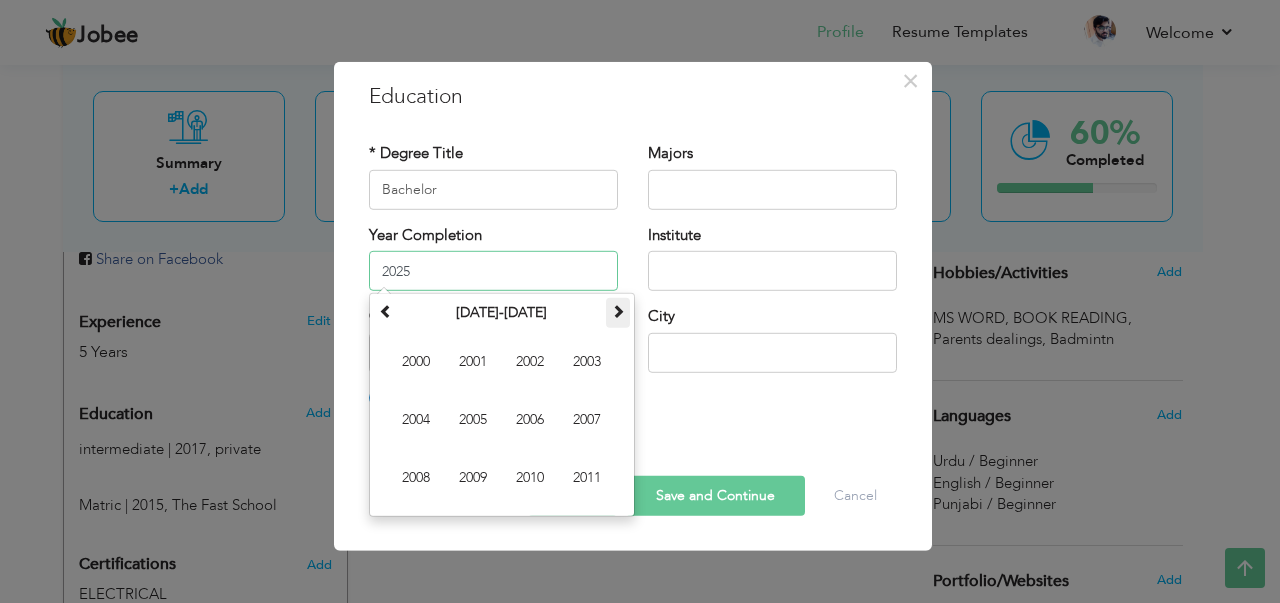 click at bounding box center [618, 311] 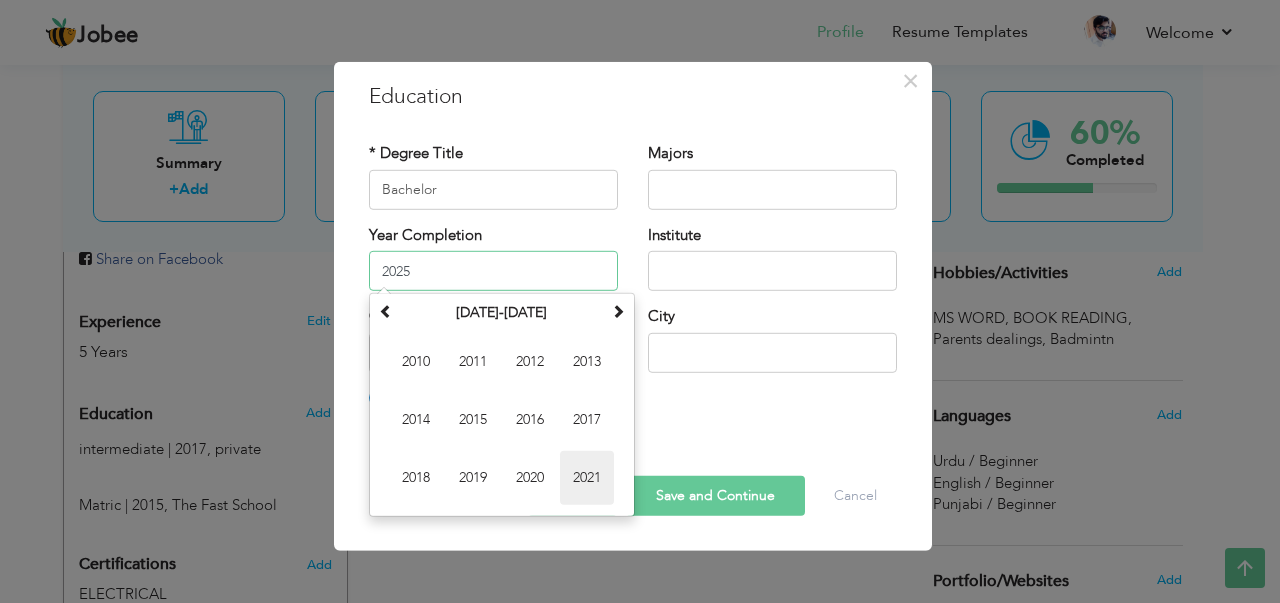 click on "2021" at bounding box center (587, 478) 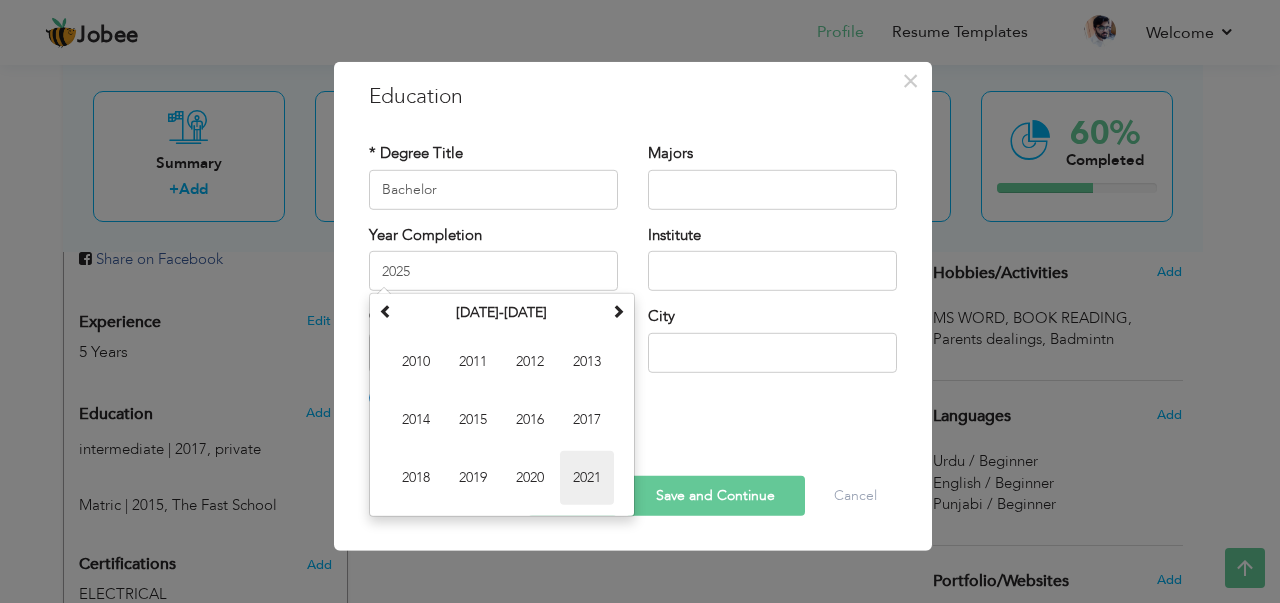 type on "2021" 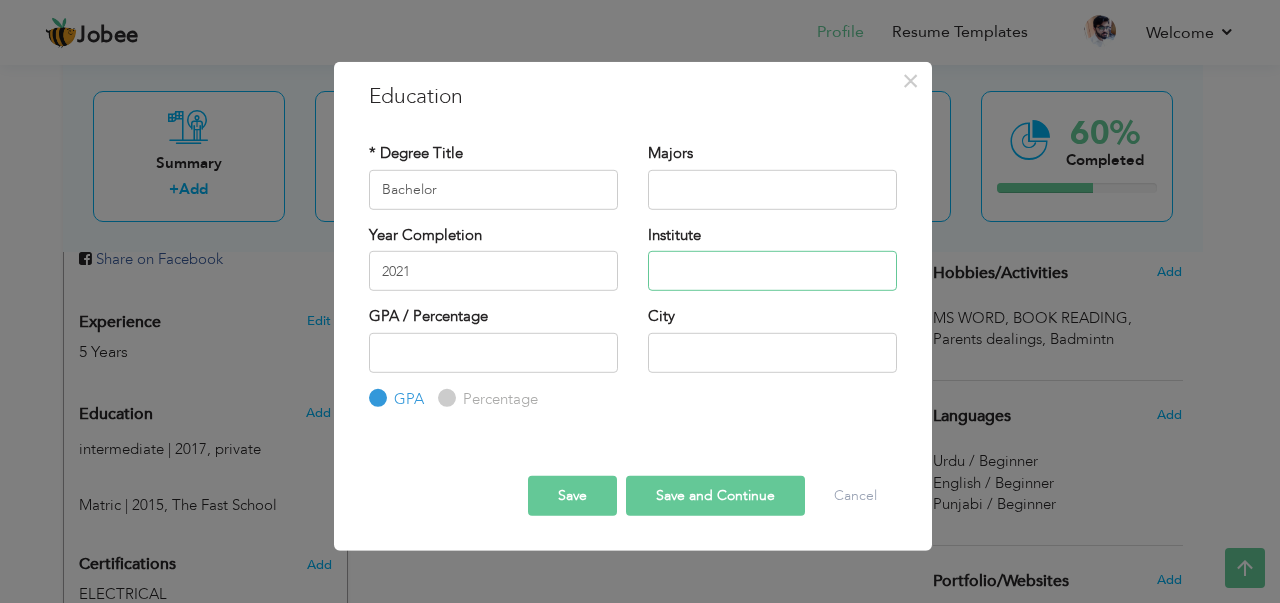 click at bounding box center (772, 271) 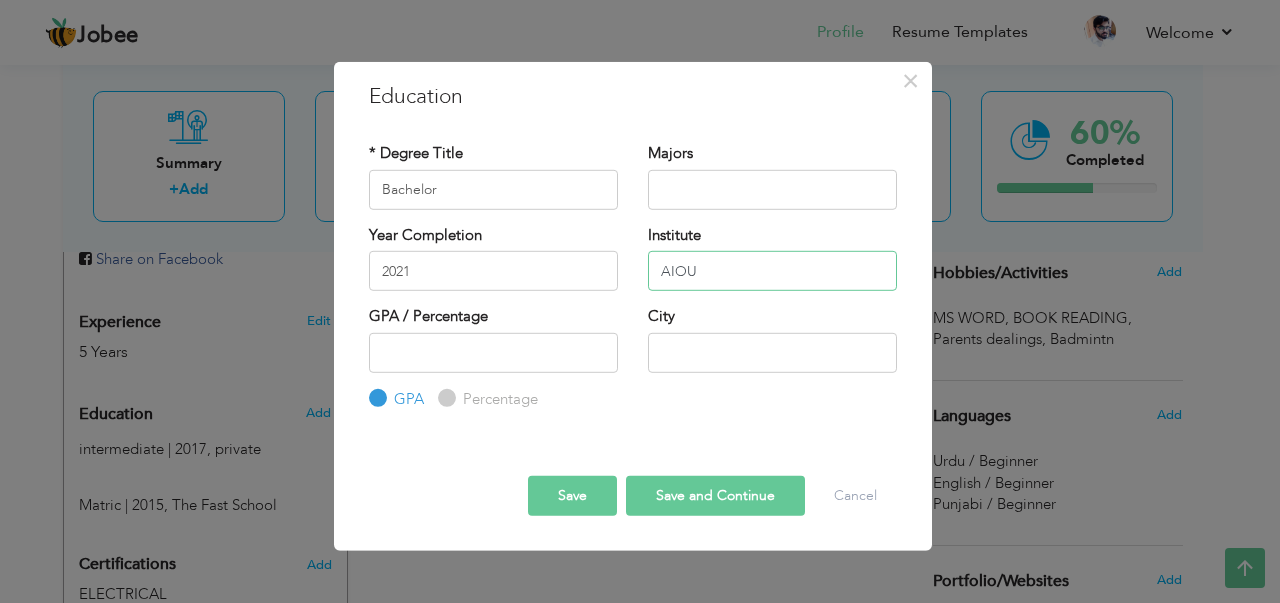 type on "AIOU" 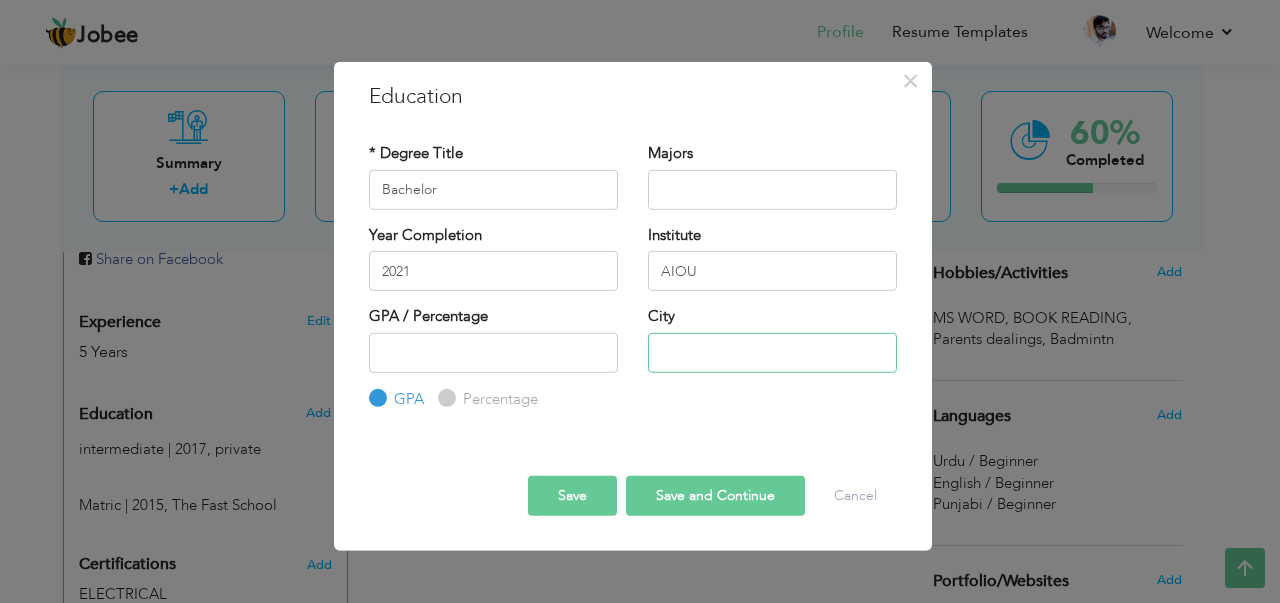 click at bounding box center (772, 352) 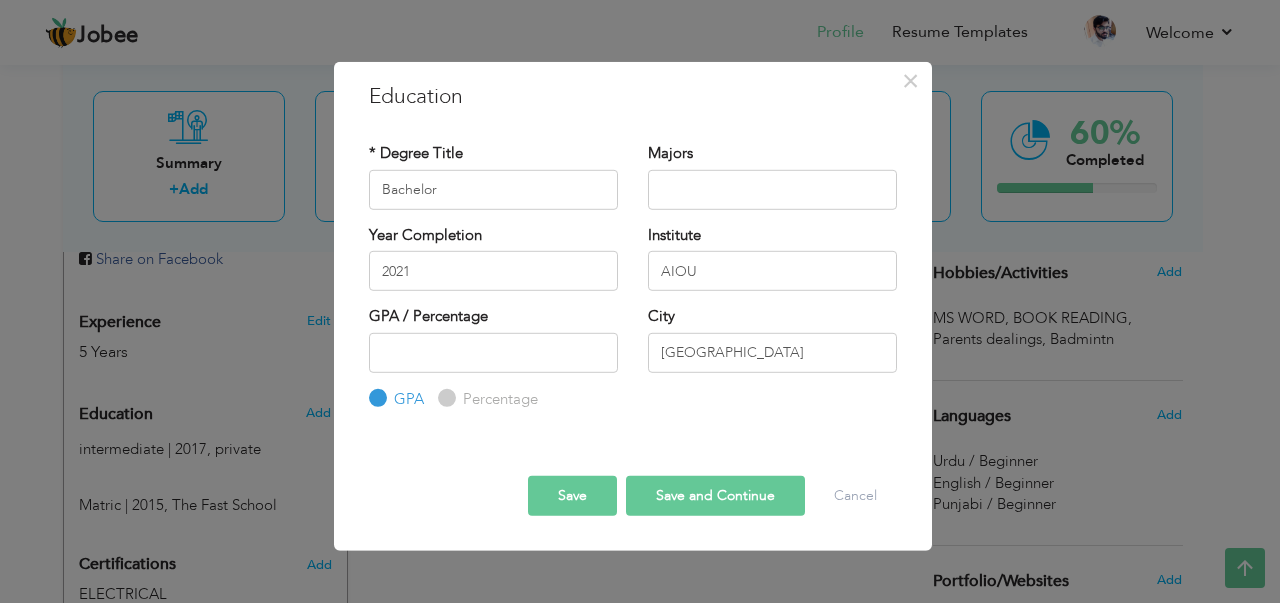 click on "Percentage" at bounding box center (444, 398) 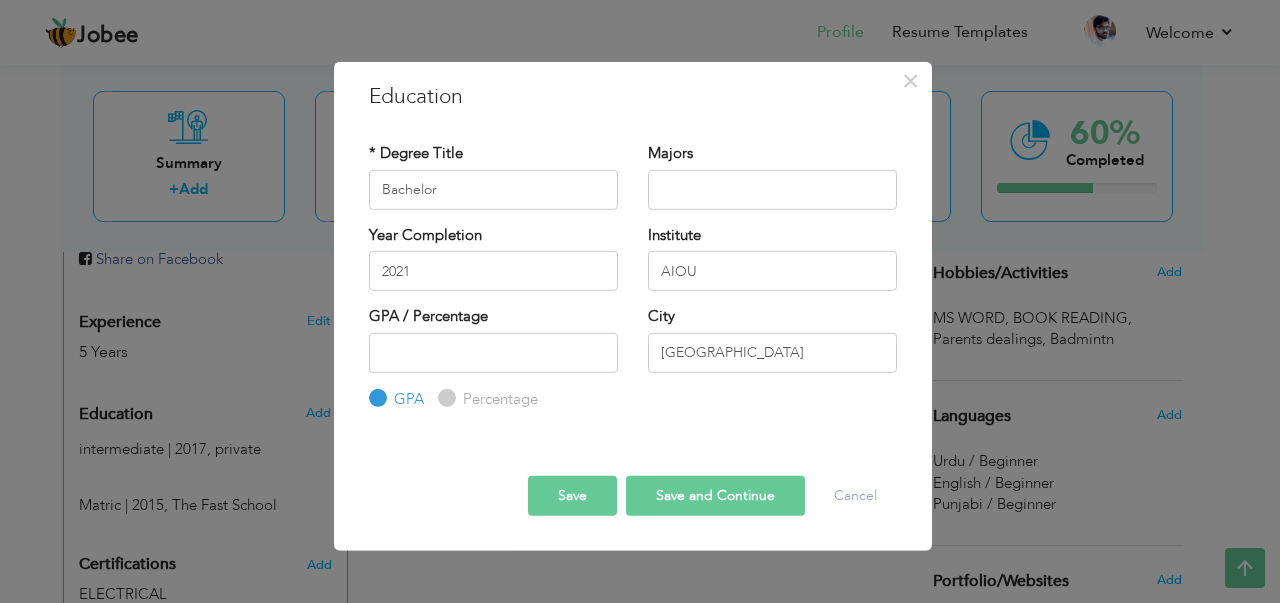 radio on "true" 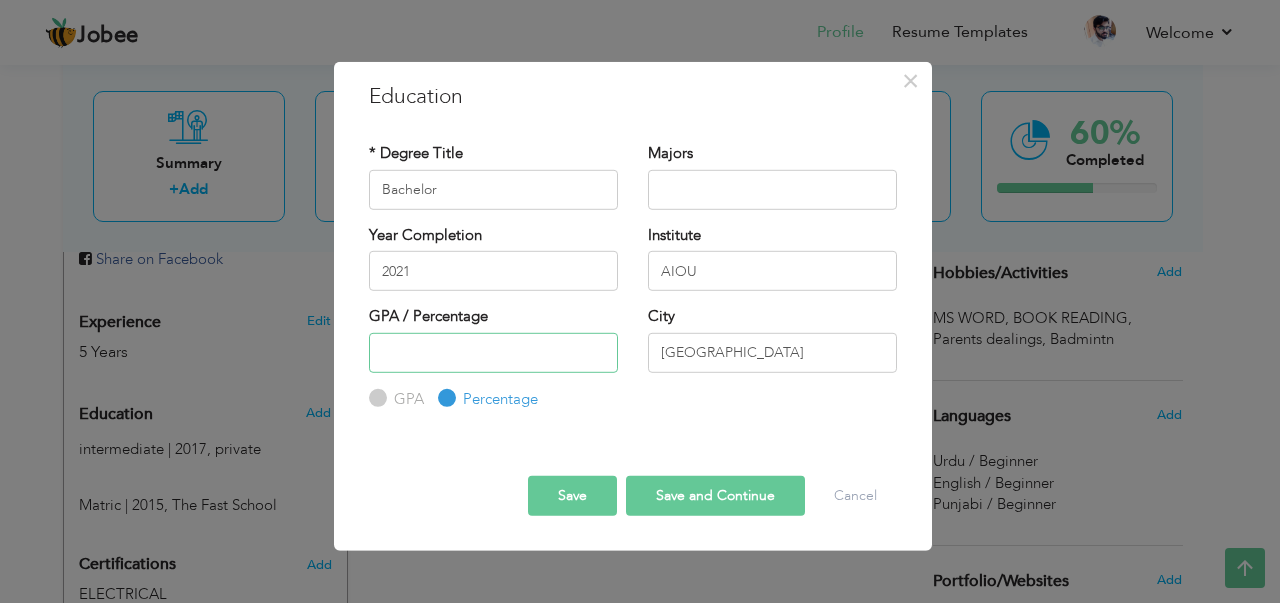 click at bounding box center (493, 352) 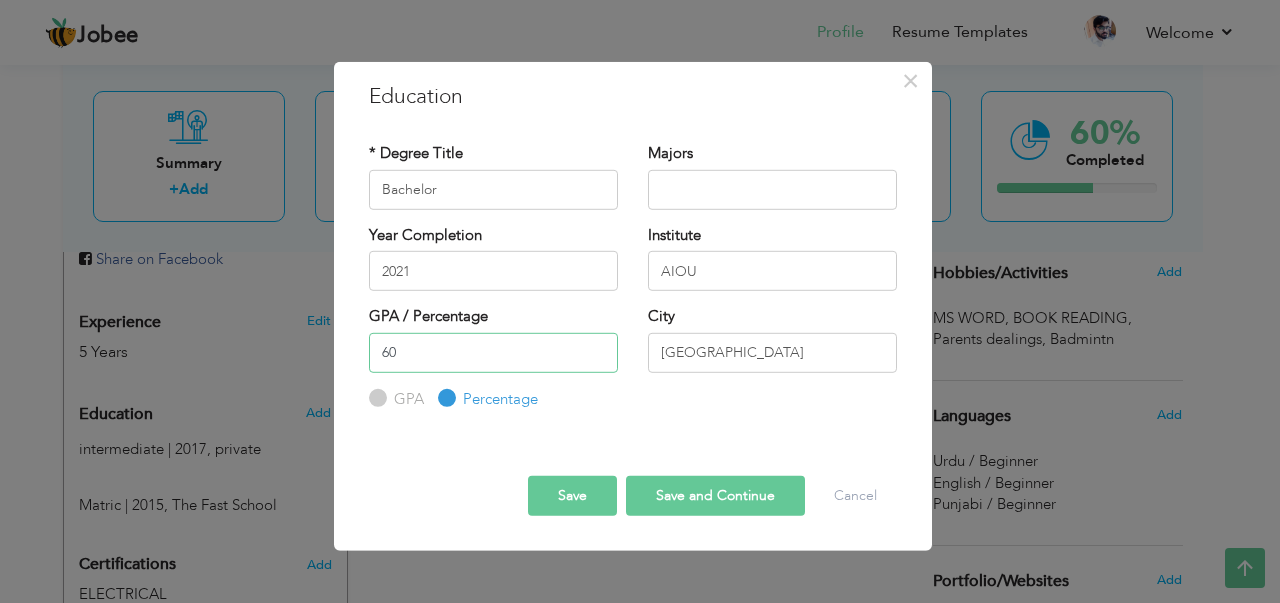 type on "60" 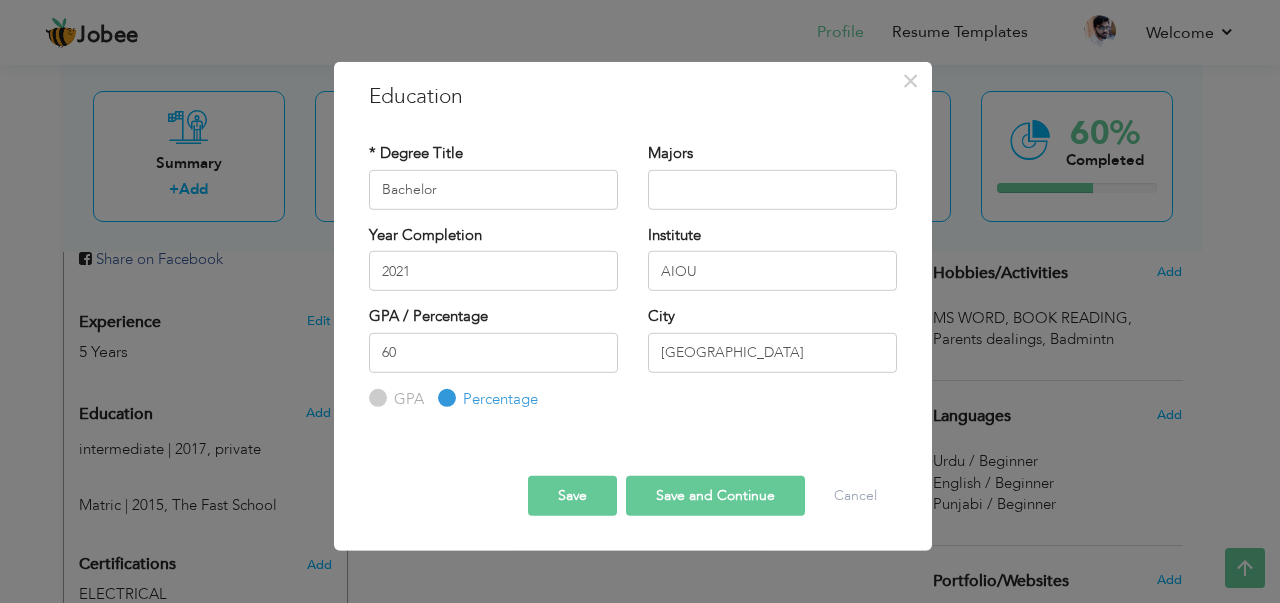 click on "Save and Continue" at bounding box center (715, 496) 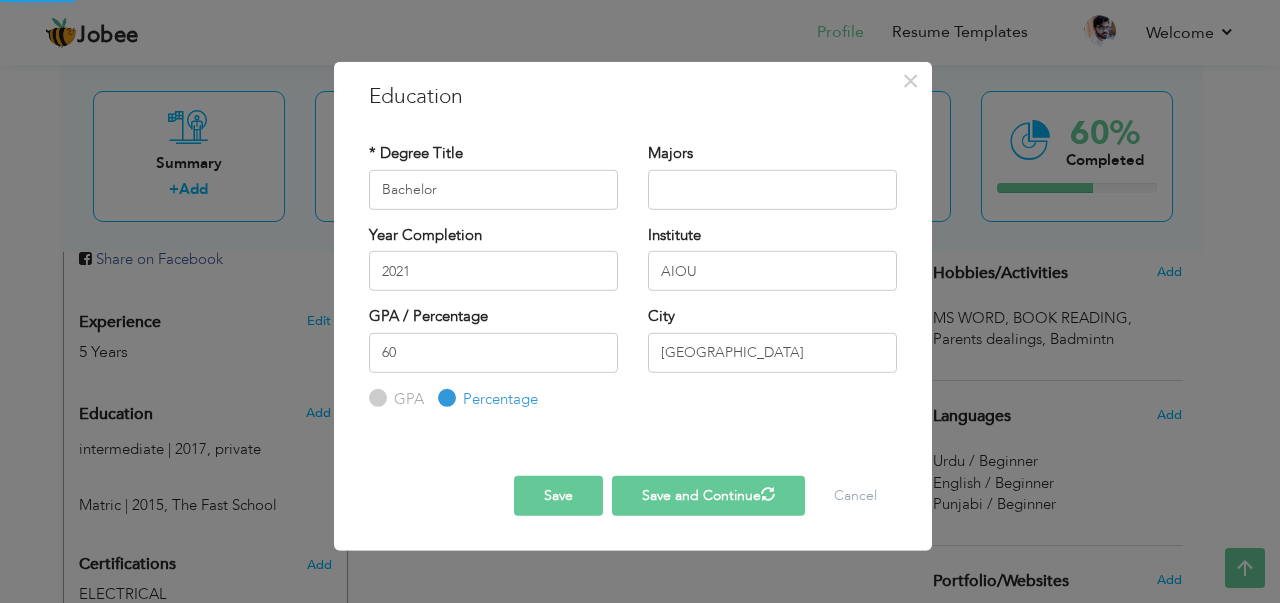 type 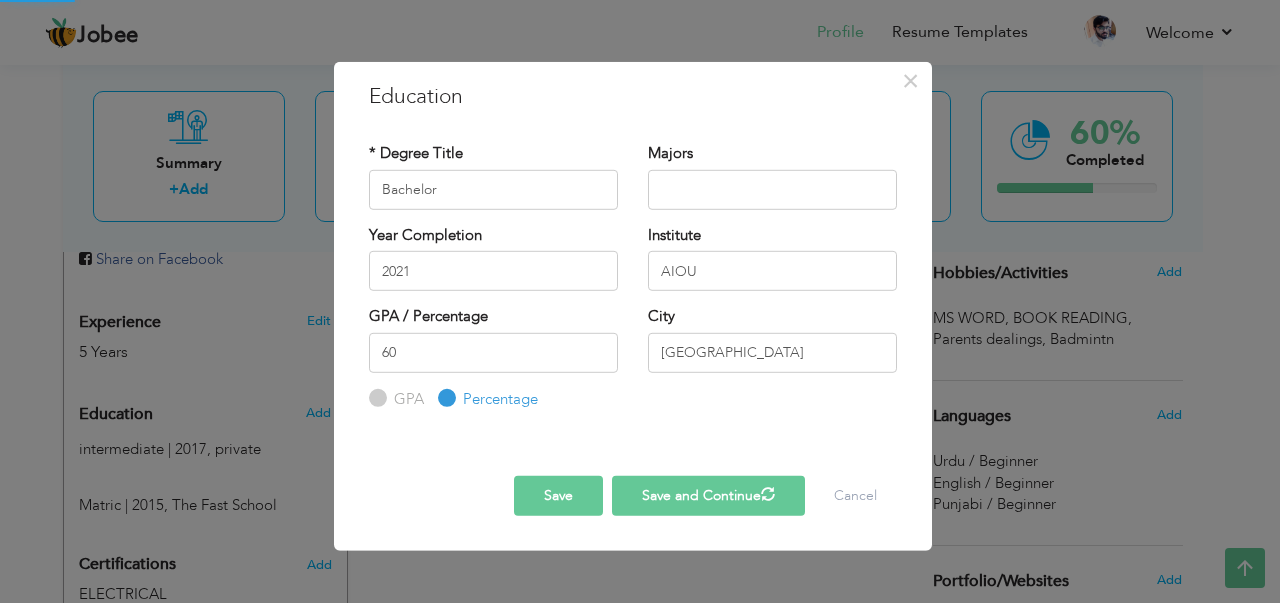 type 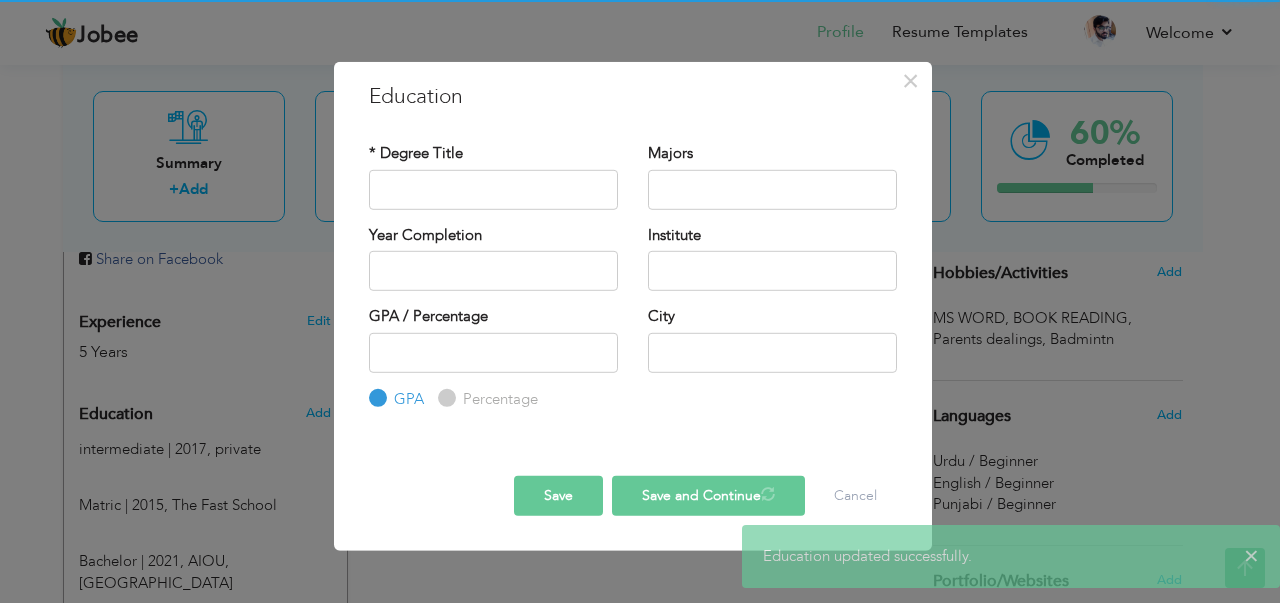 click on "Save" at bounding box center (558, 496) 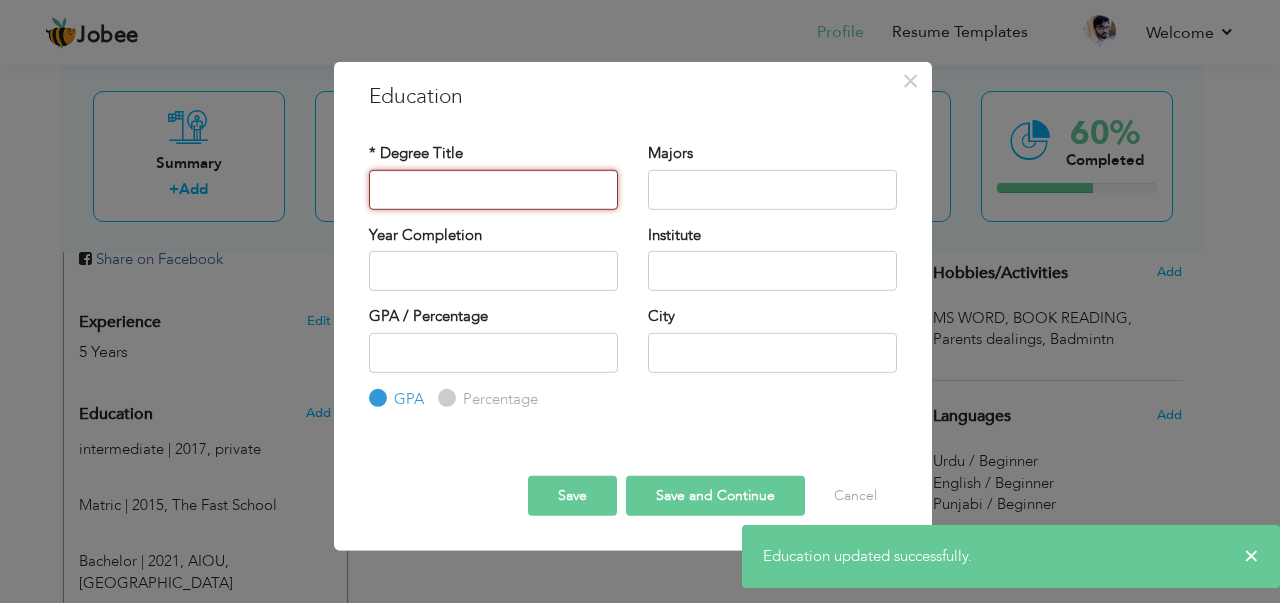click at bounding box center (493, 189) 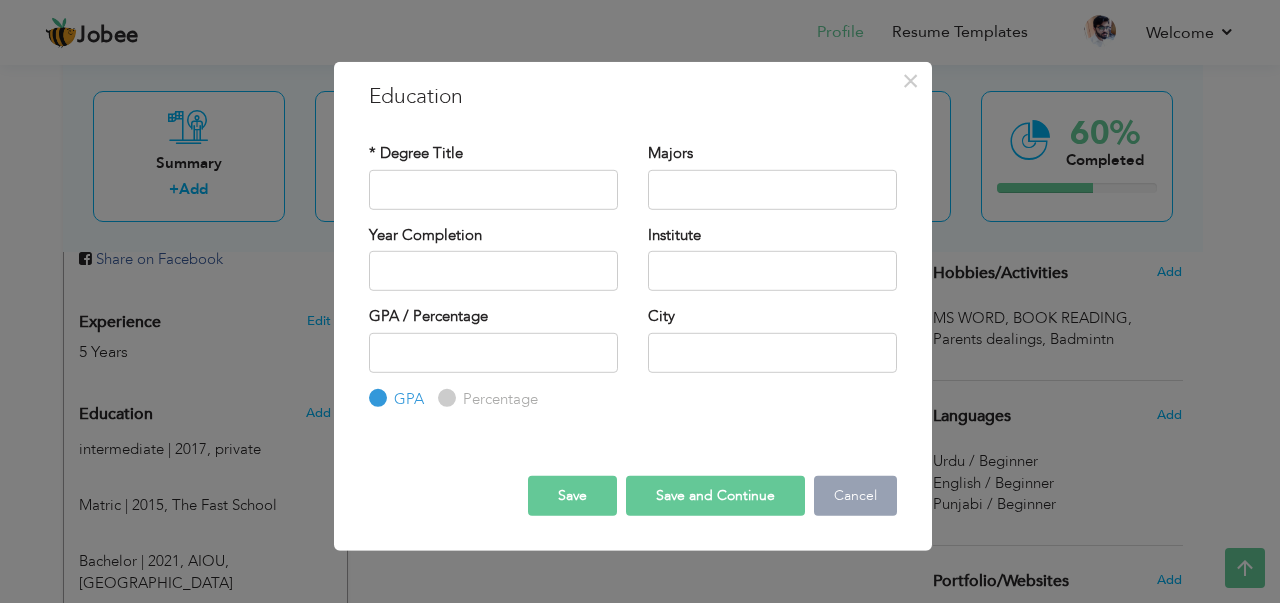 click on "Cancel" at bounding box center (855, 496) 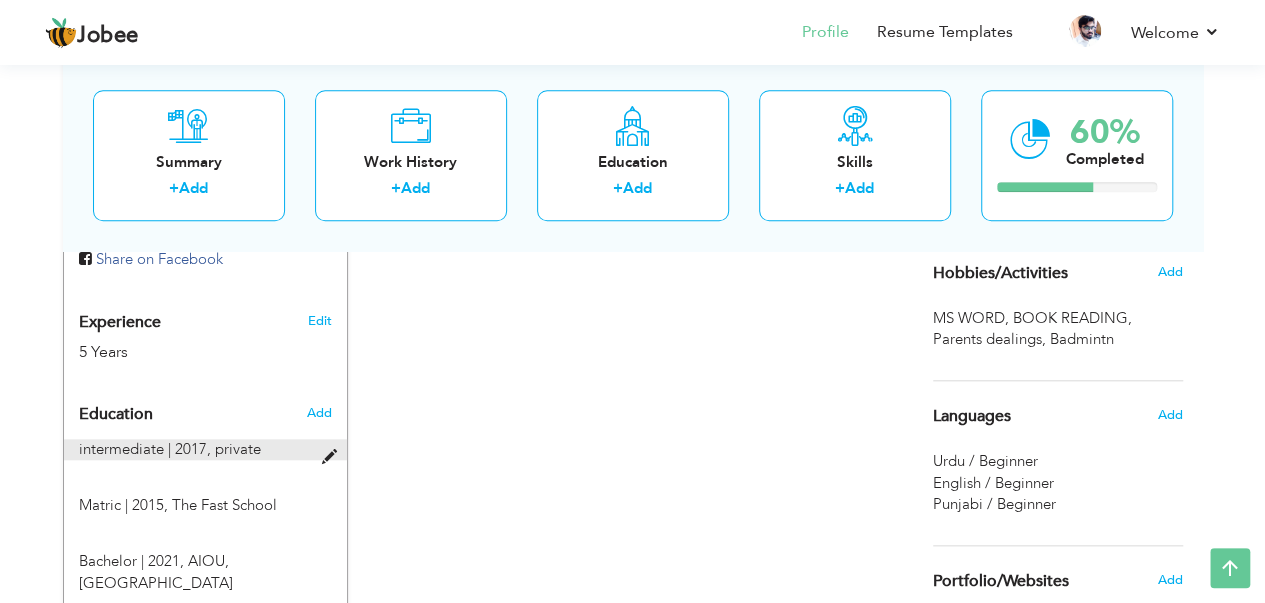 drag, startPoint x: 198, startPoint y: 536, endPoint x: 182, endPoint y: 414, distance: 123.04471 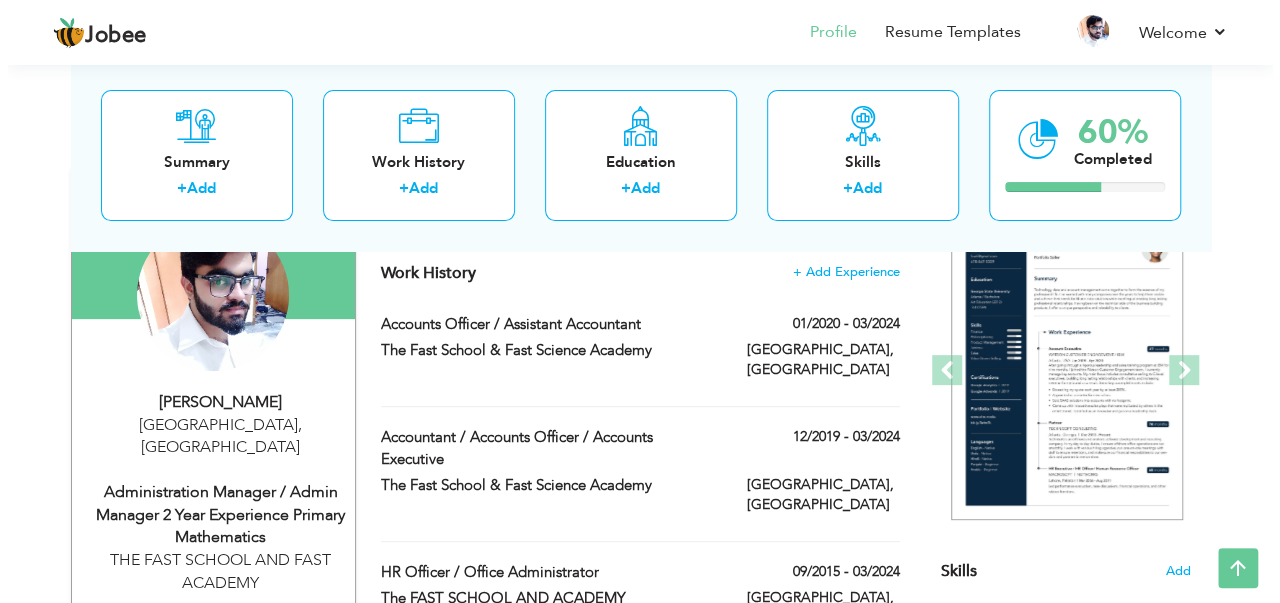 scroll, scrollTop: 200, scrollLeft: 0, axis: vertical 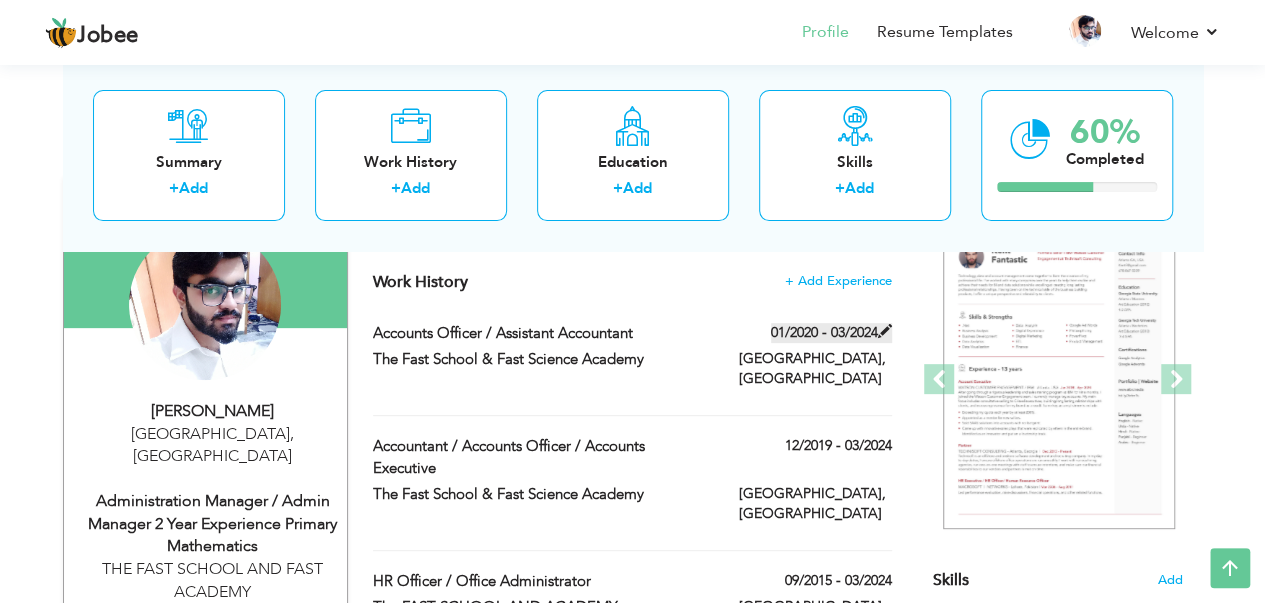 click on "01/2020 - 03/2024" at bounding box center (831, 333) 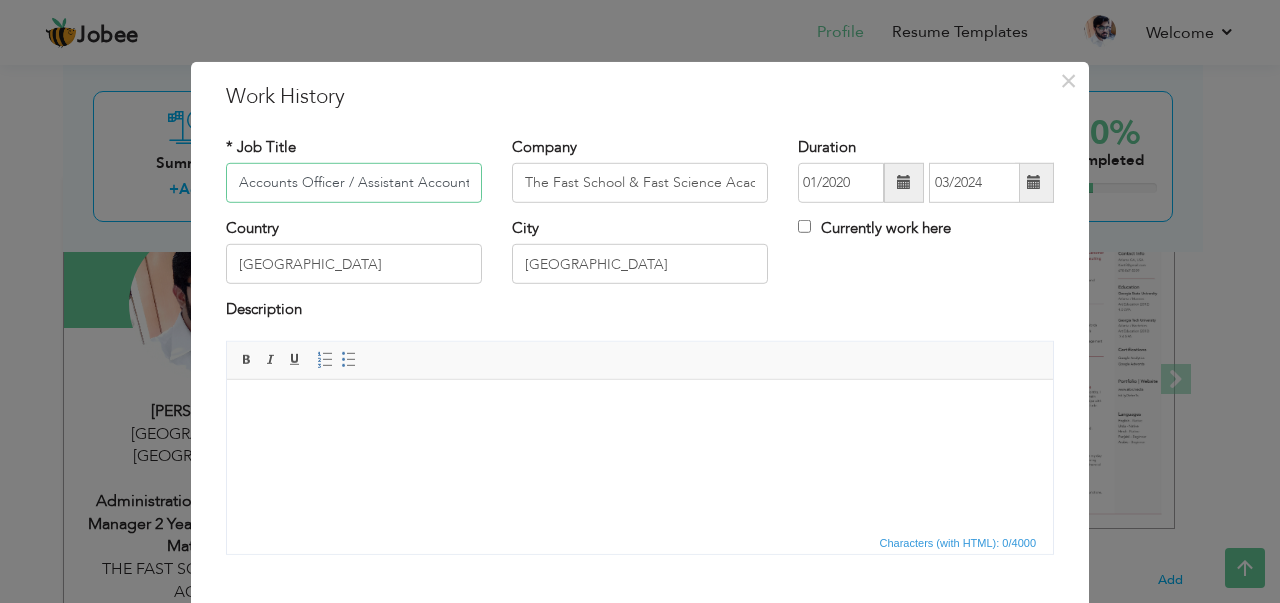 scroll, scrollTop: 0, scrollLeft: 15, axis: horizontal 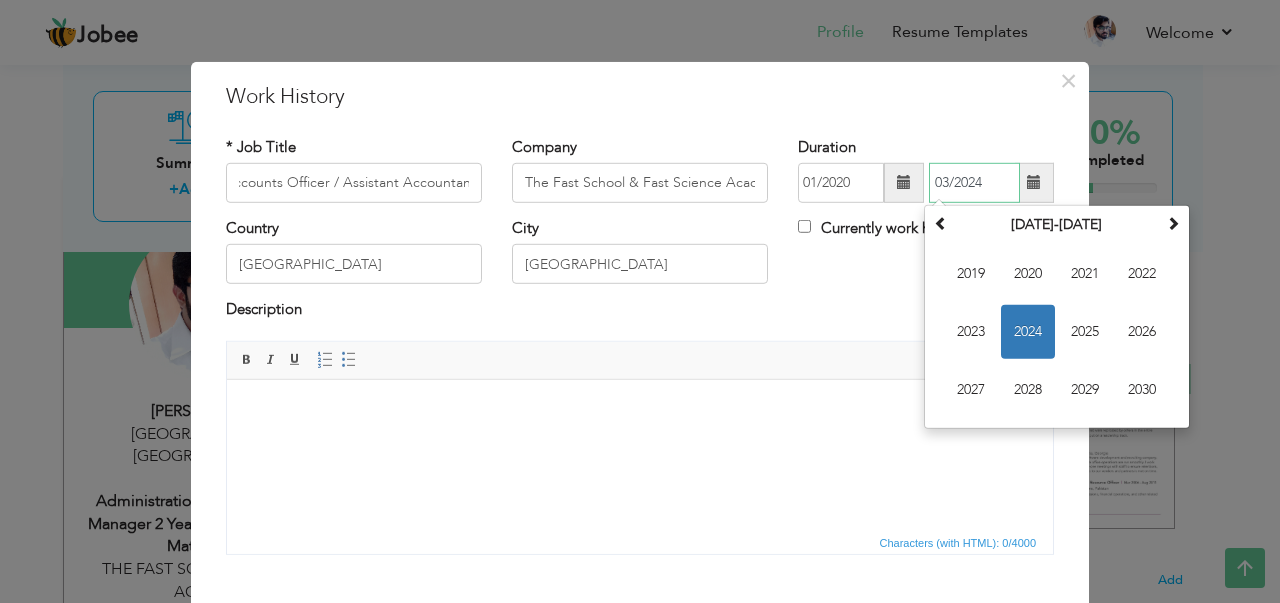 click on "03/2024" at bounding box center (974, 183) 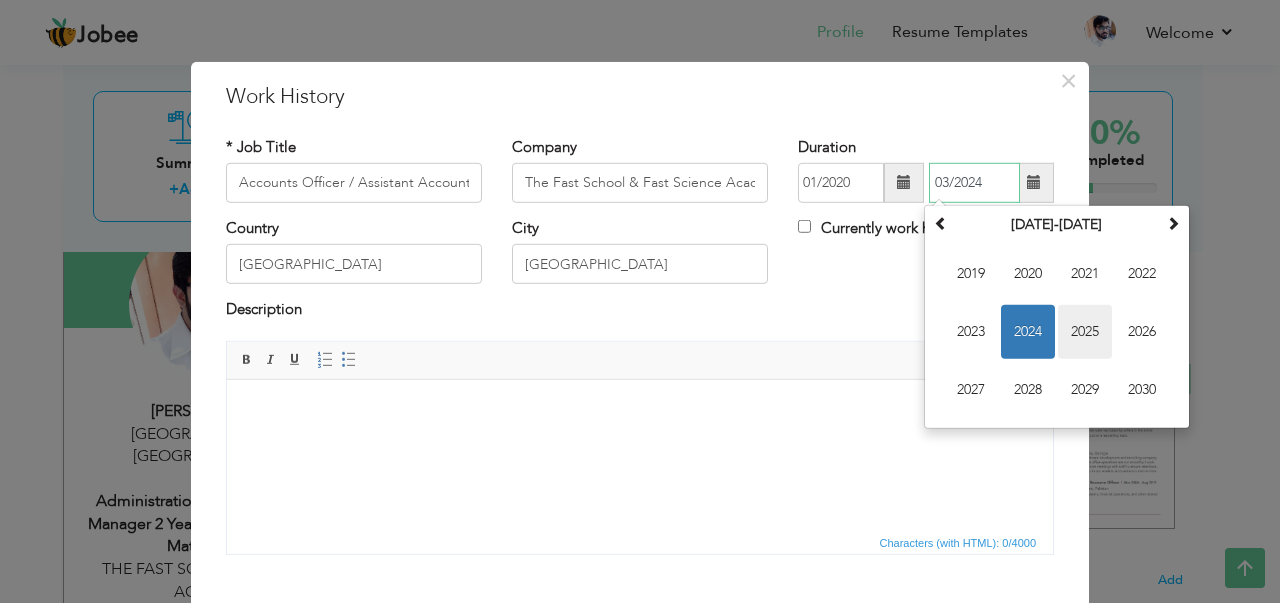 click on "2025" at bounding box center [1085, 332] 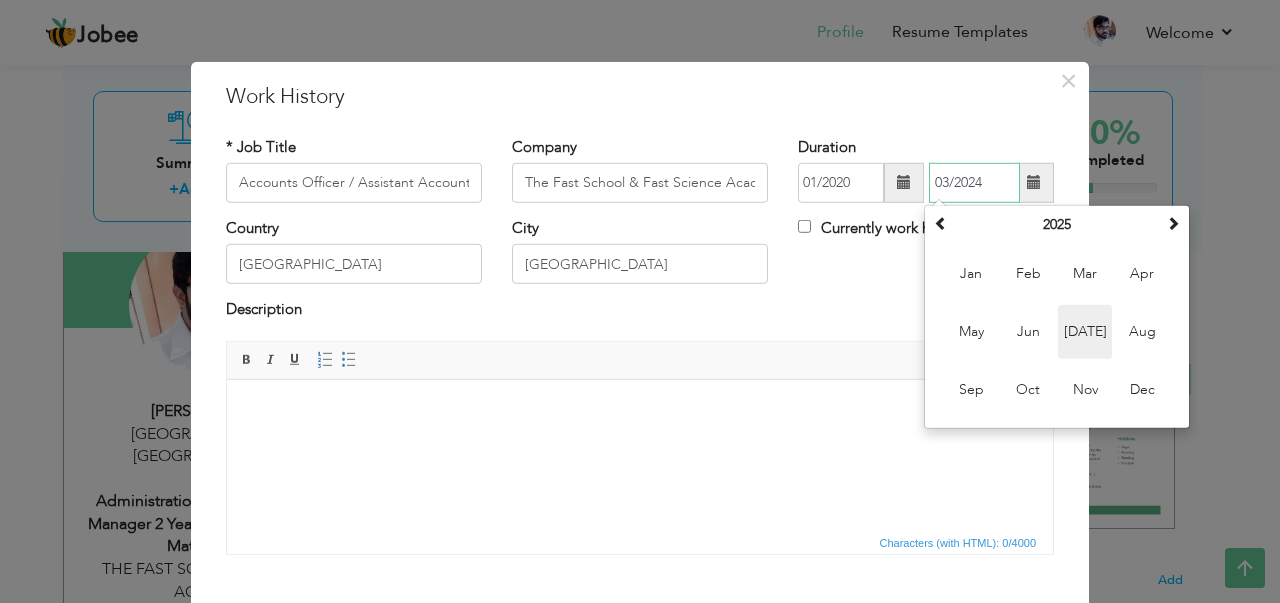 click on "Jul" at bounding box center (1085, 332) 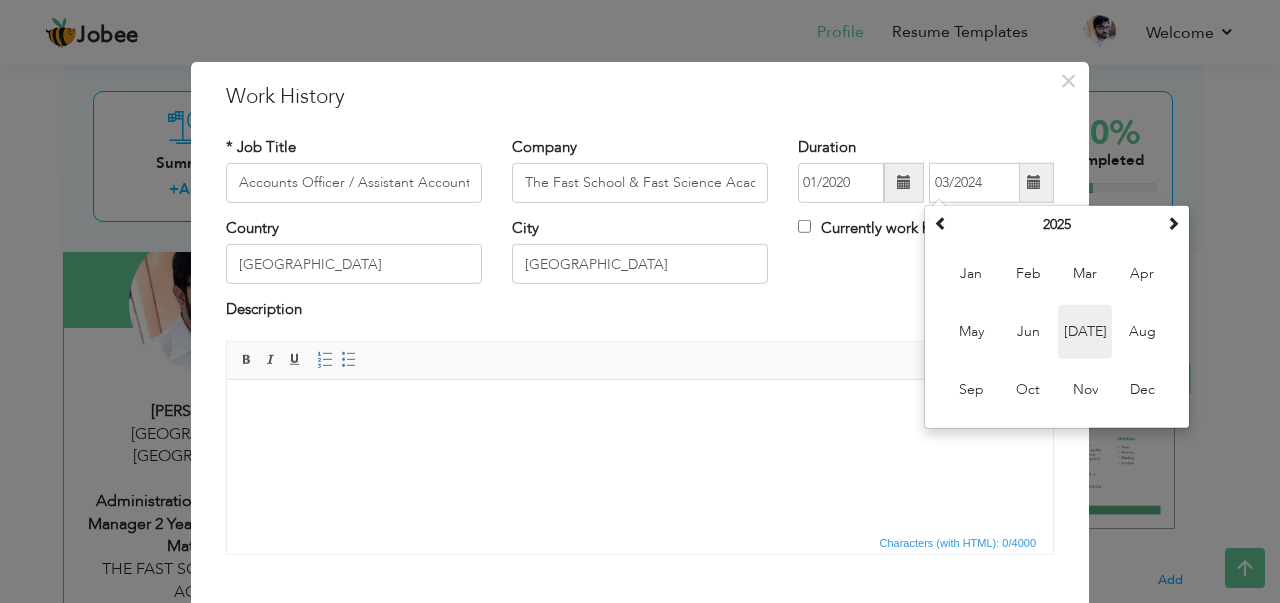 type on "07/2025" 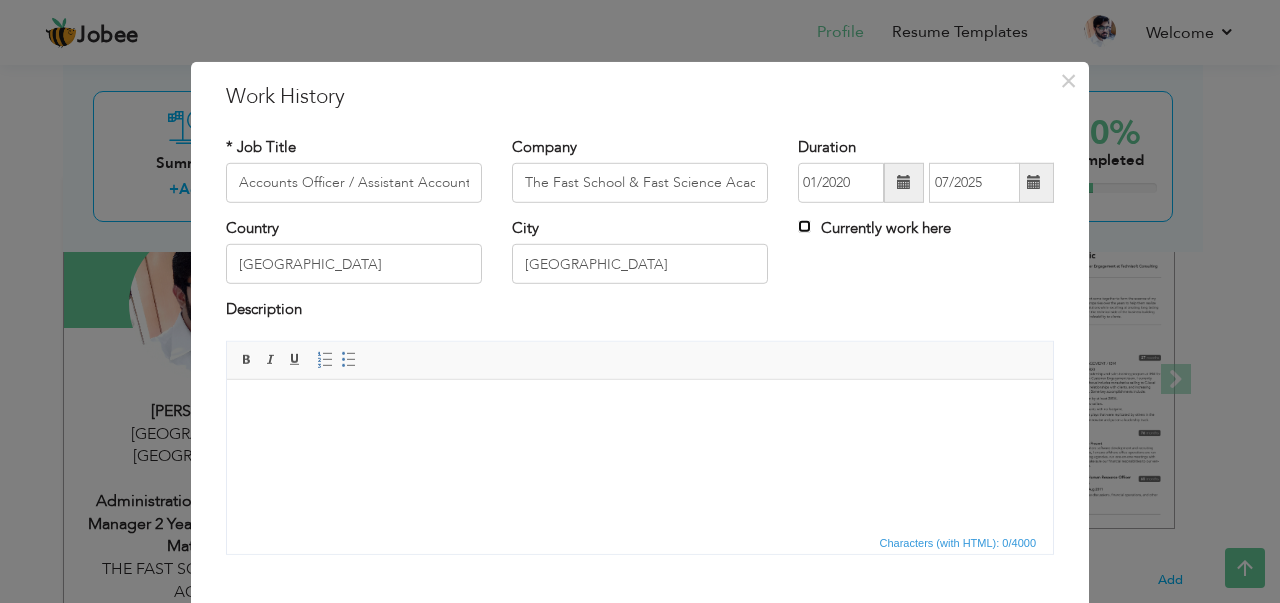 click on "Currently work here" at bounding box center (804, 226) 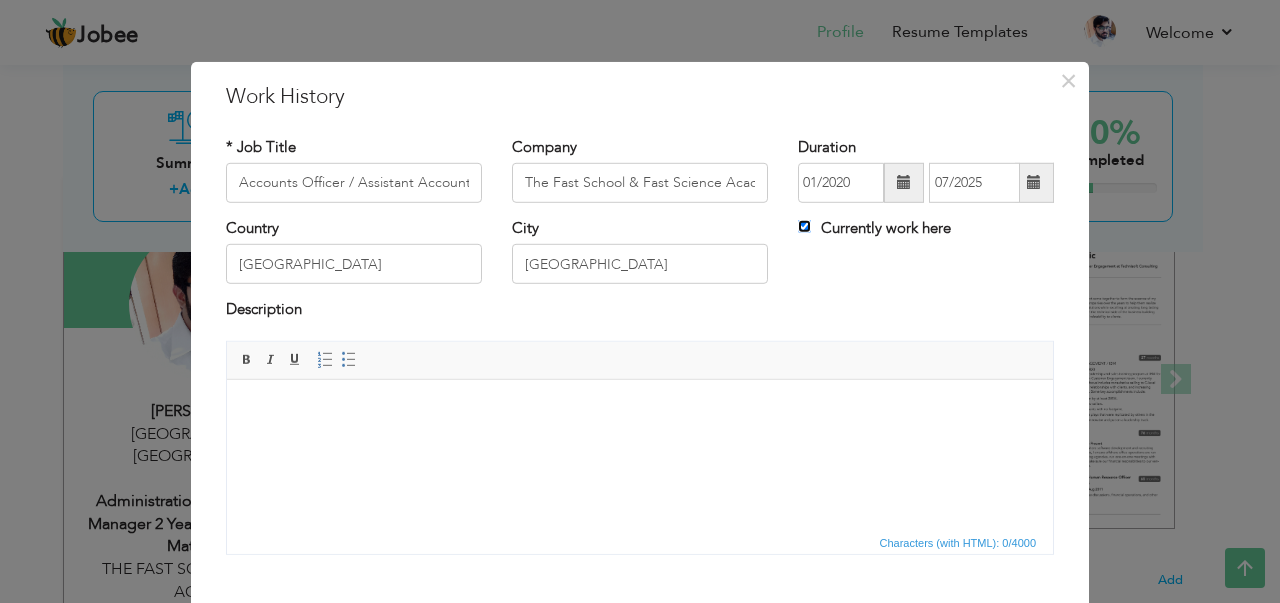 type 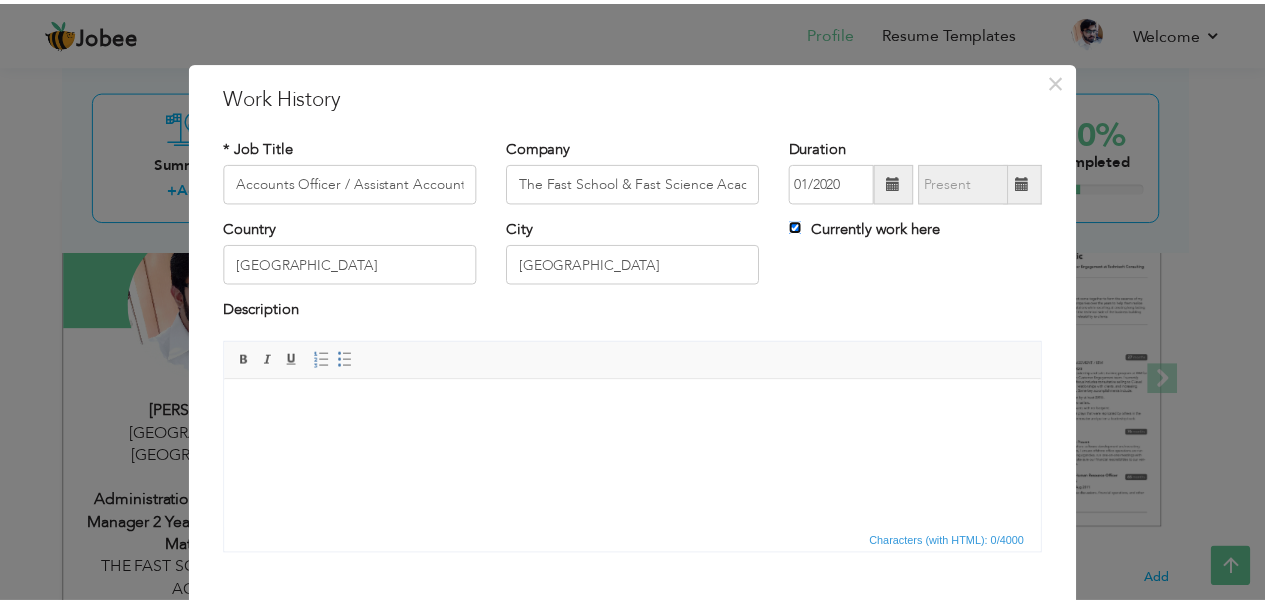 scroll, scrollTop: 112, scrollLeft: 0, axis: vertical 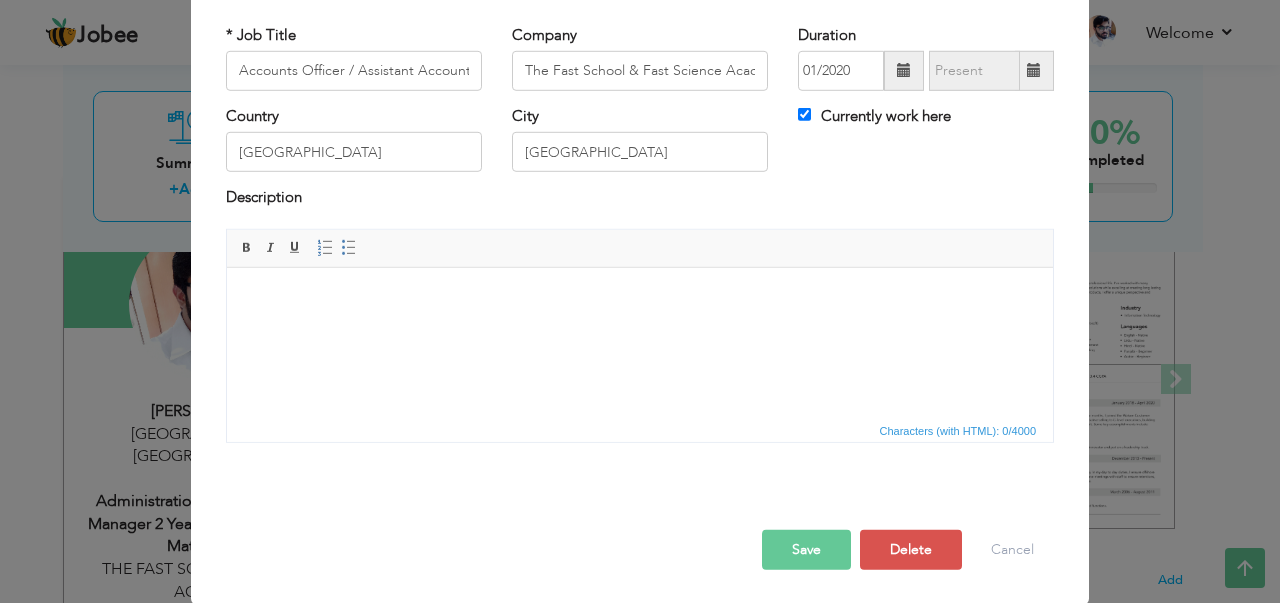 click on "Save" at bounding box center [806, 550] 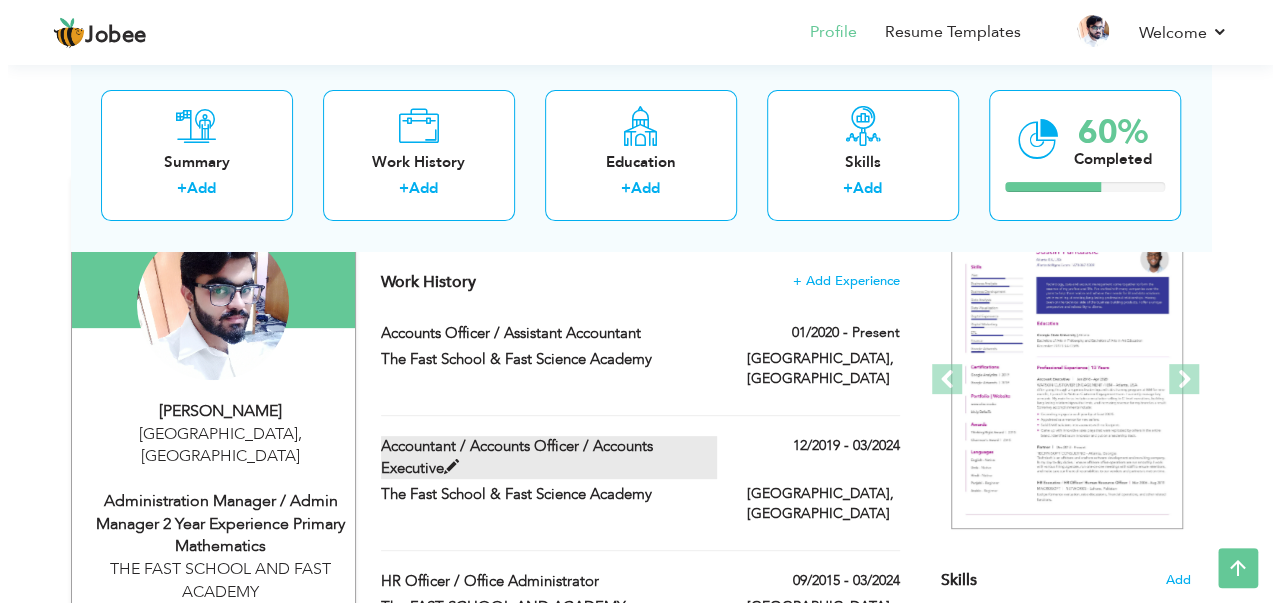 scroll, scrollTop: 400, scrollLeft: 0, axis: vertical 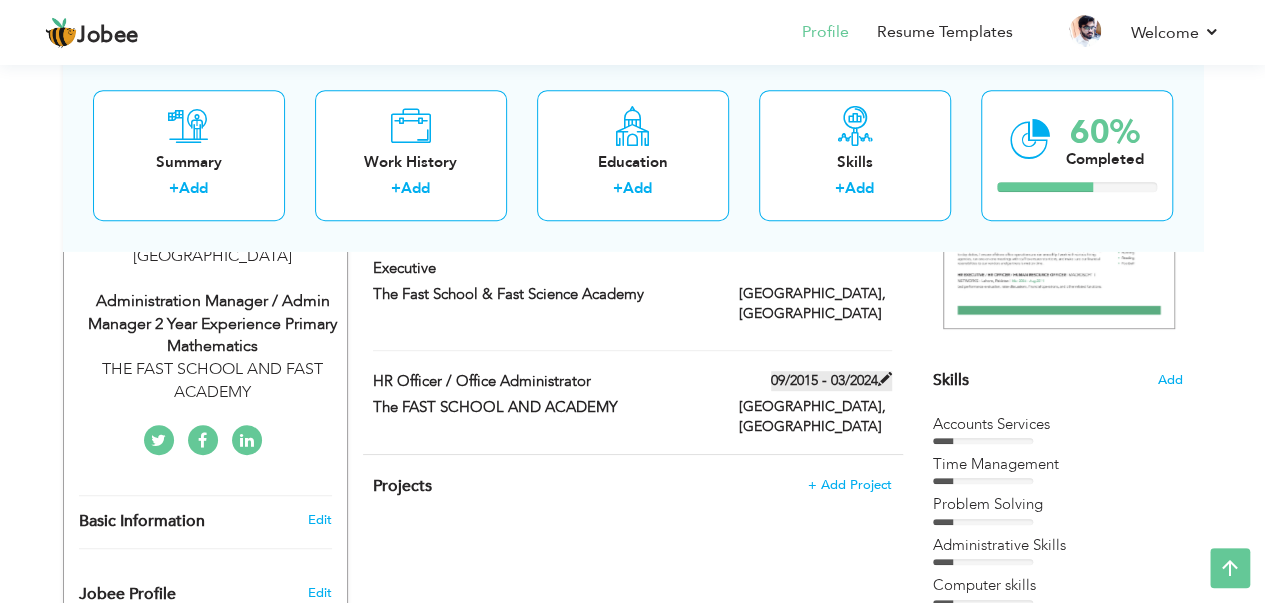 click at bounding box center [885, 379] 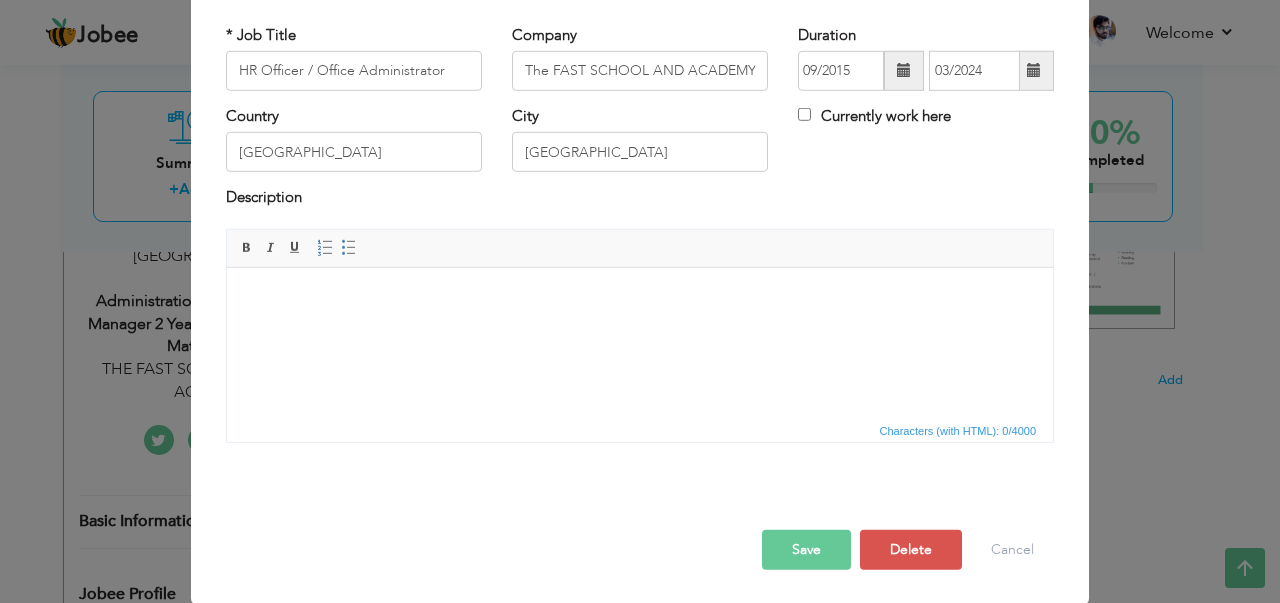 scroll, scrollTop: 0, scrollLeft: 0, axis: both 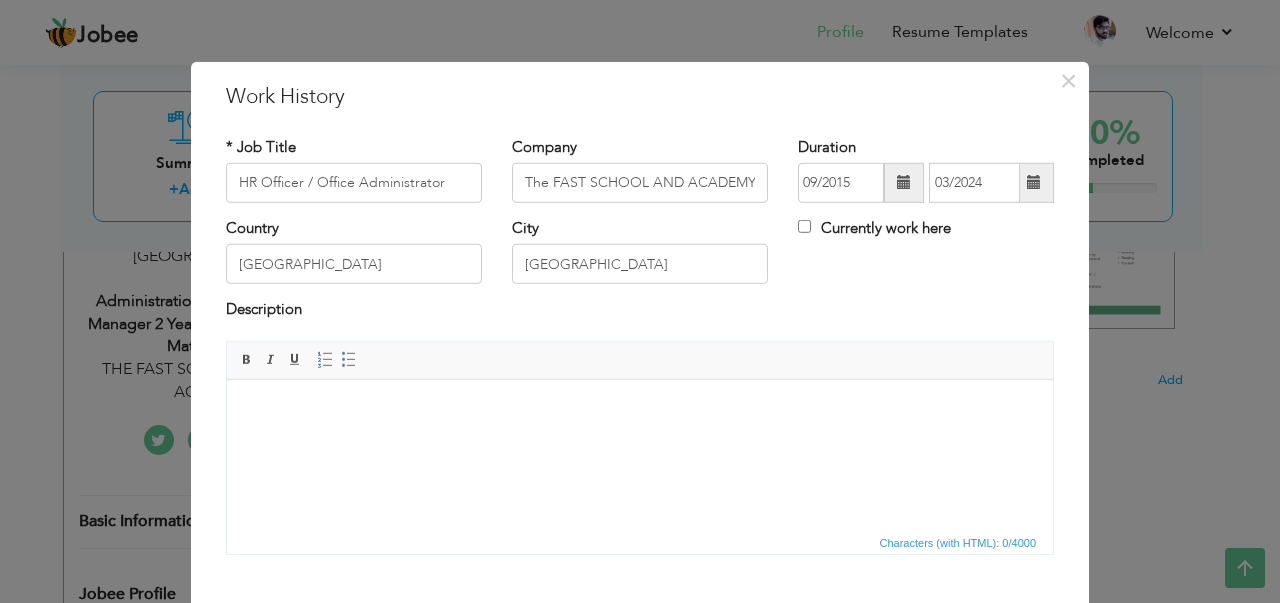 click on "Currently work here" at bounding box center [874, 228] 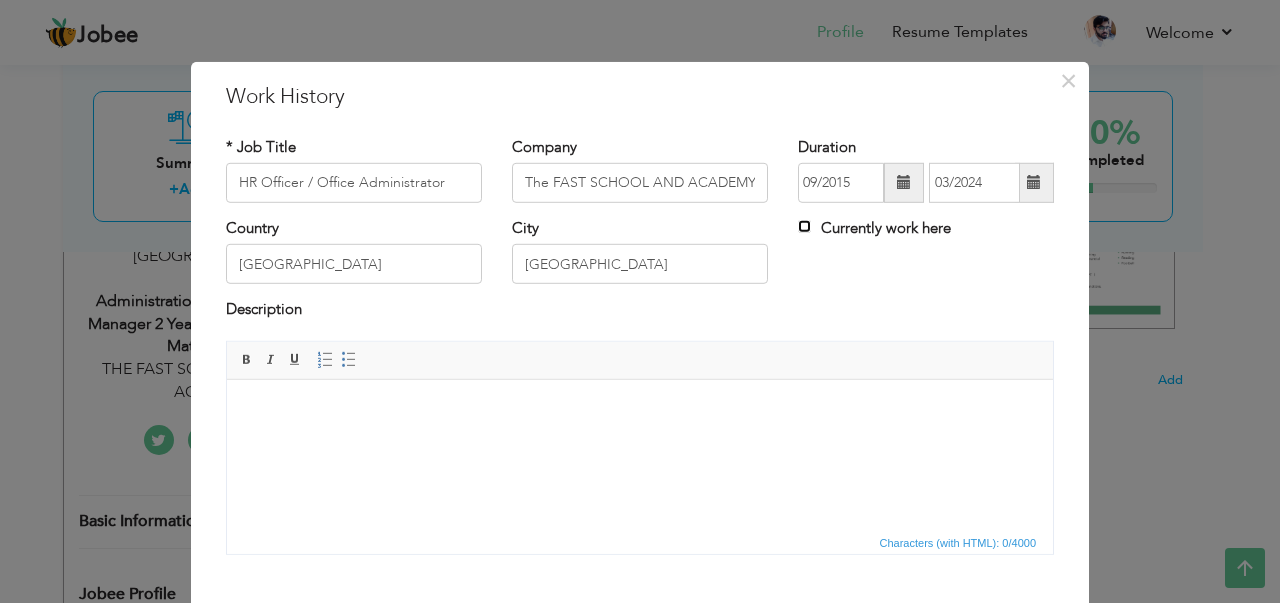 click on "Currently work here" at bounding box center [804, 226] 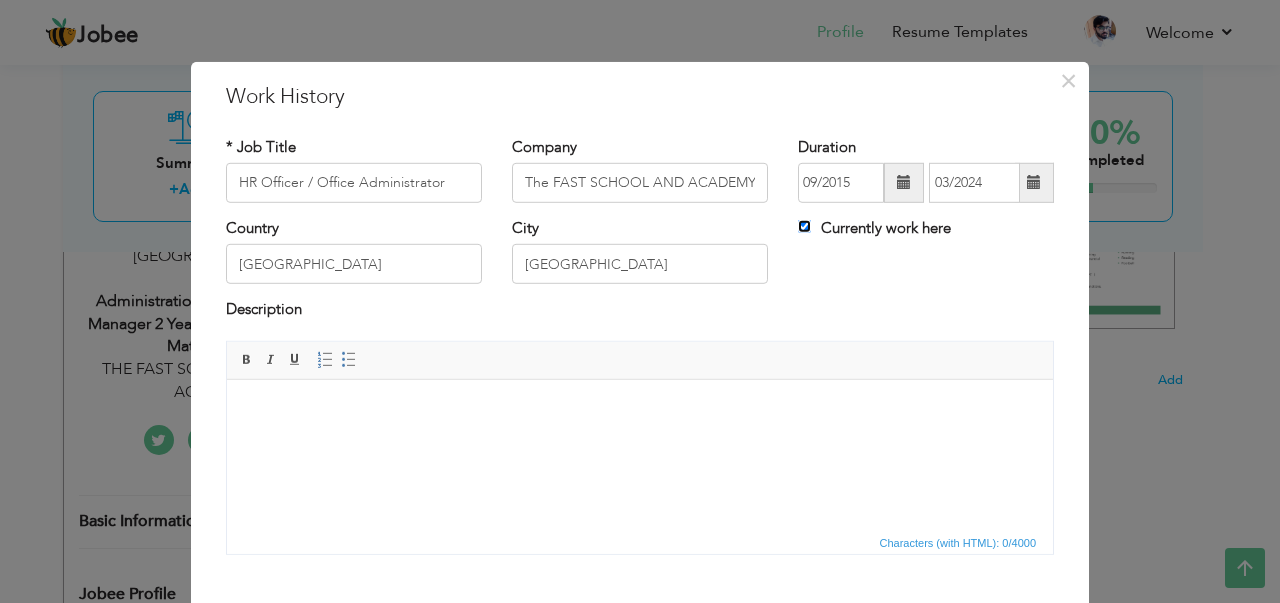 type 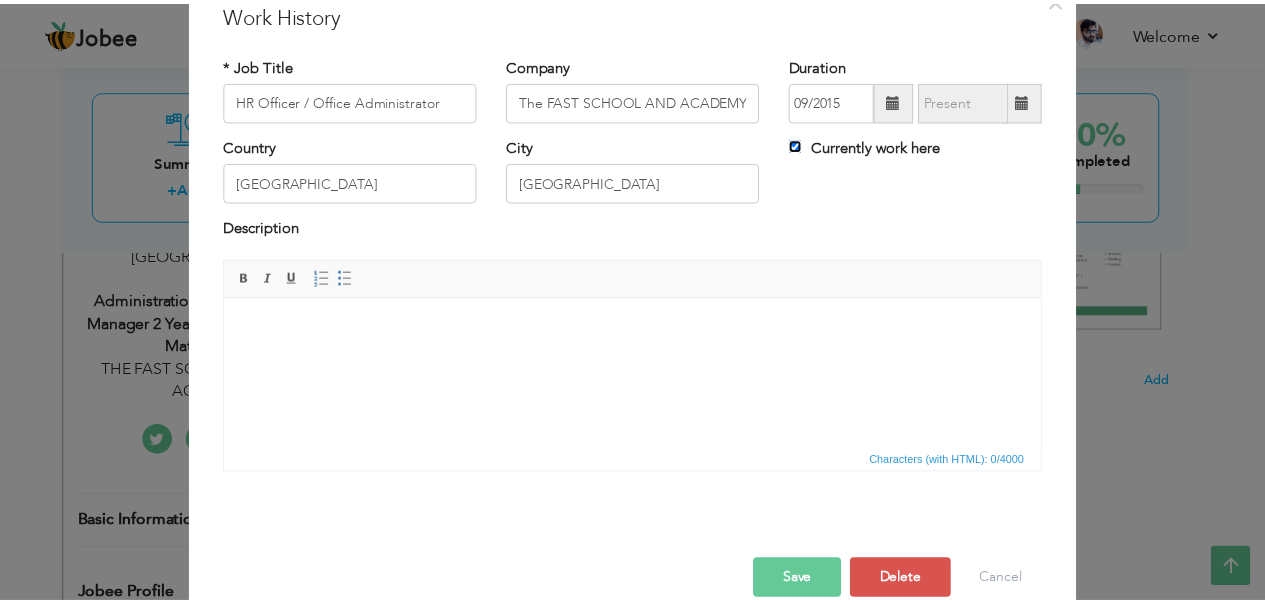 scroll, scrollTop: 112, scrollLeft: 0, axis: vertical 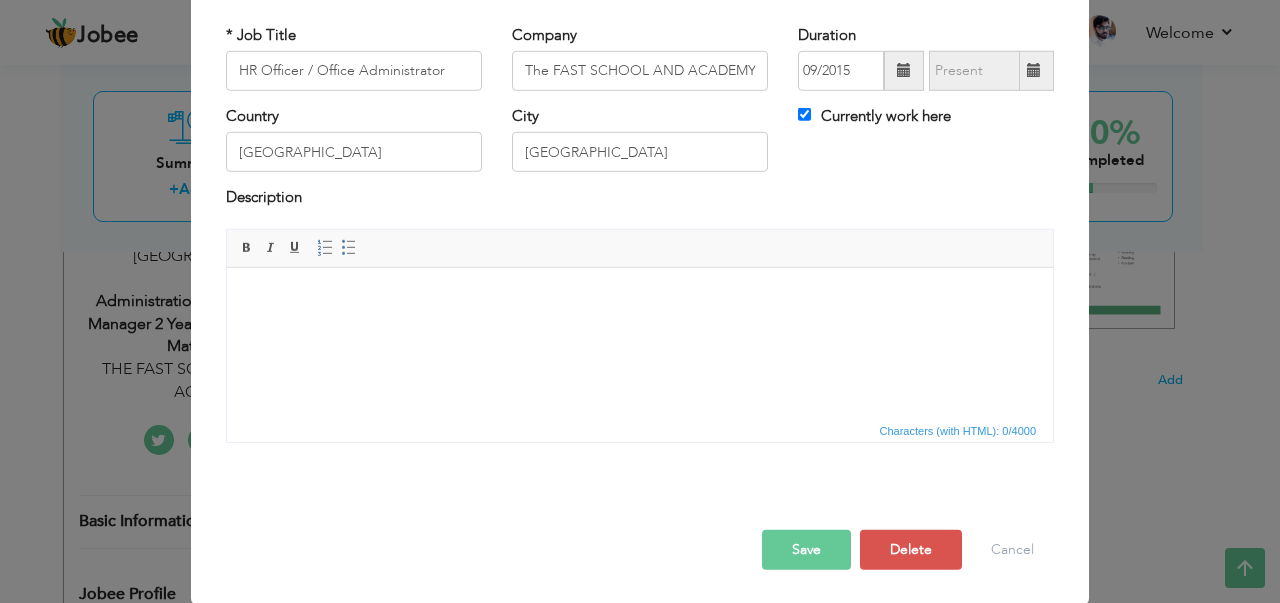 click on "Save" at bounding box center [806, 550] 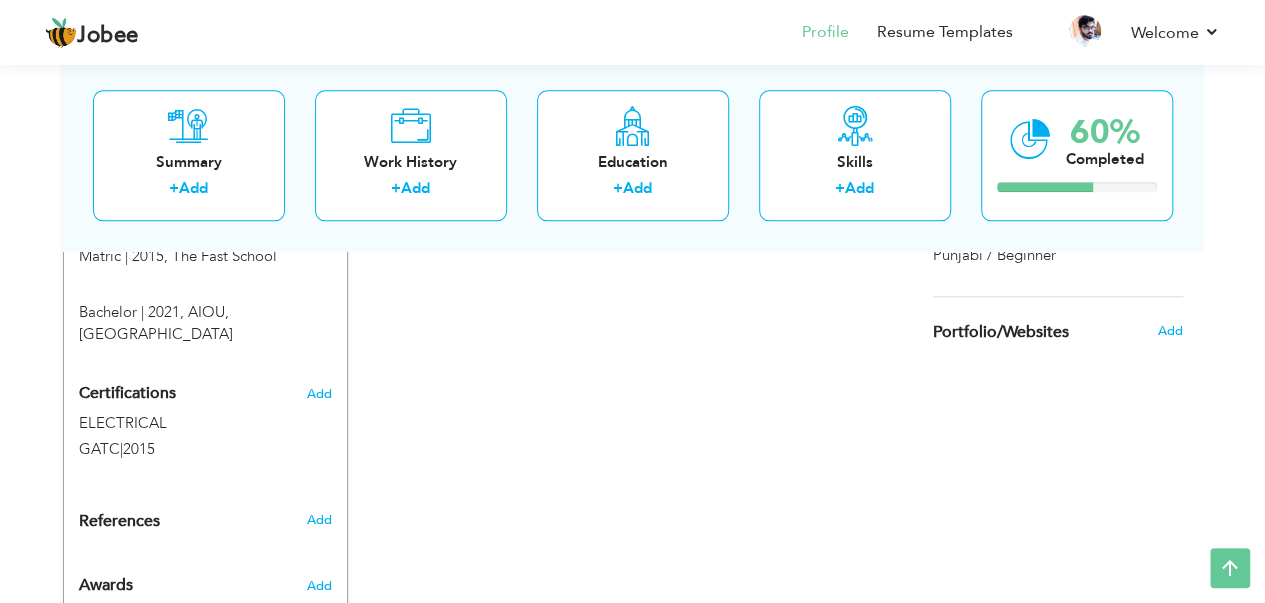 scroll, scrollTop: 1074, scrollLeft: 0, axis: vertical 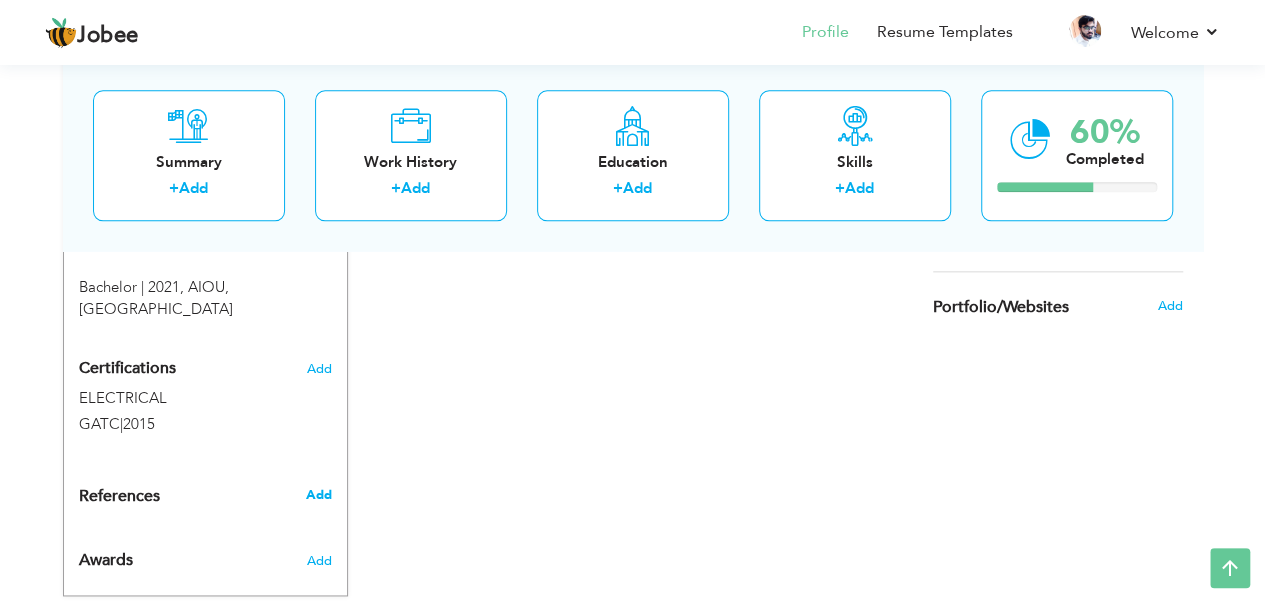 click on "Add" at bounding box center (318, 495) 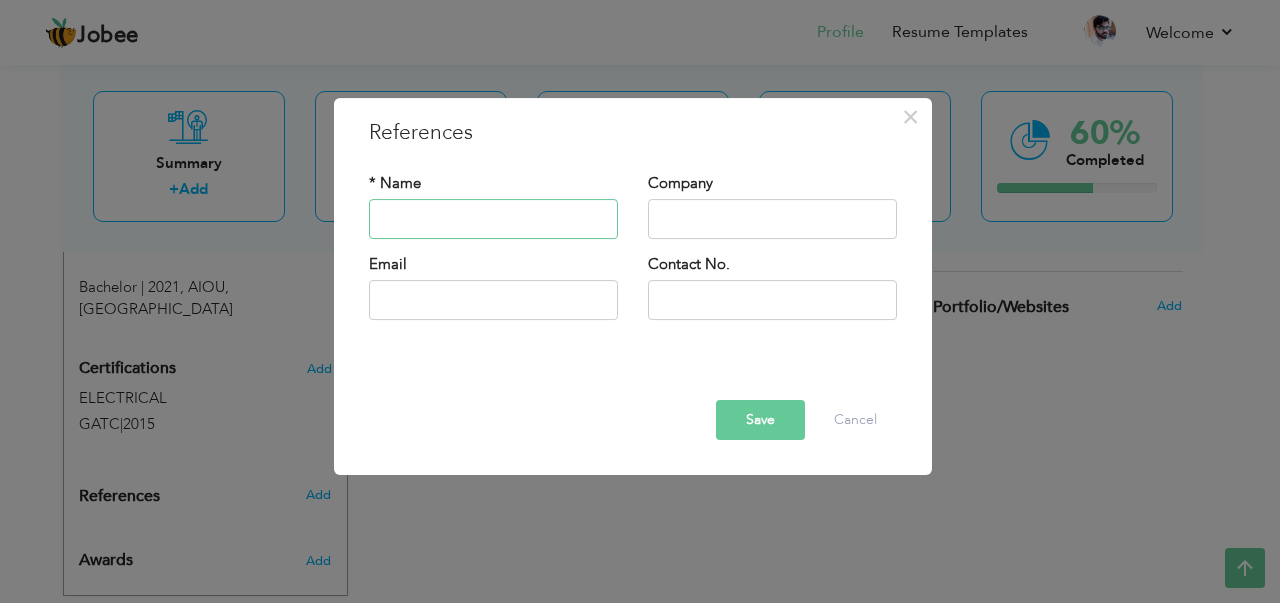 click at bounding box center (493, 219) 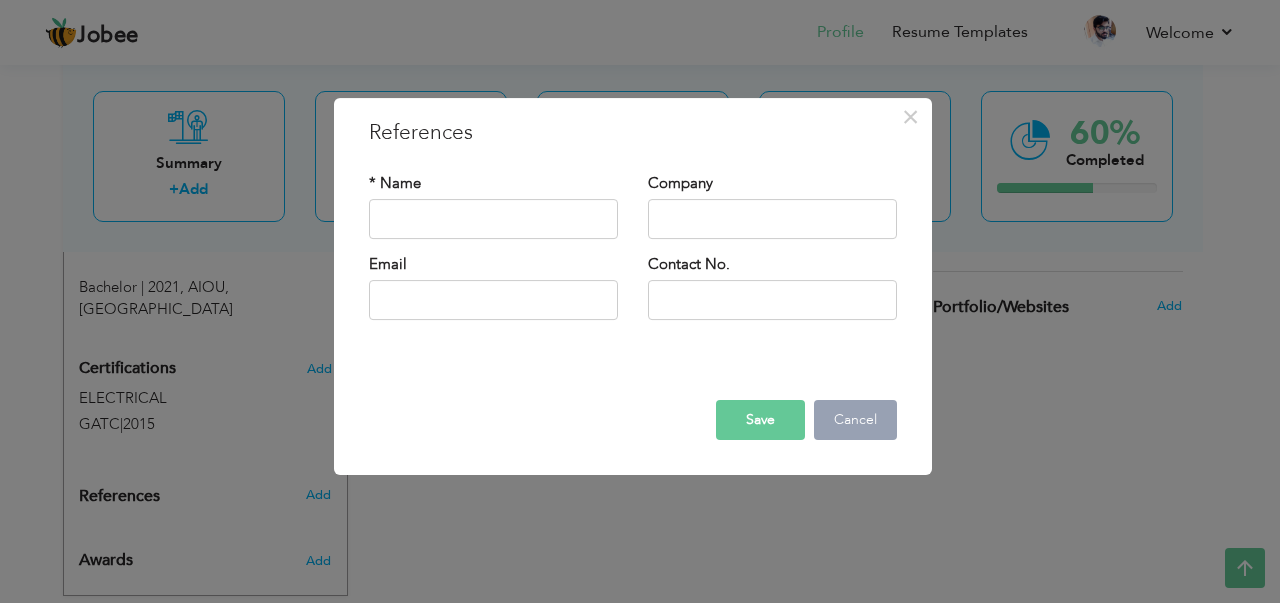 click on "Cancel" at bounding box center (855, 420) 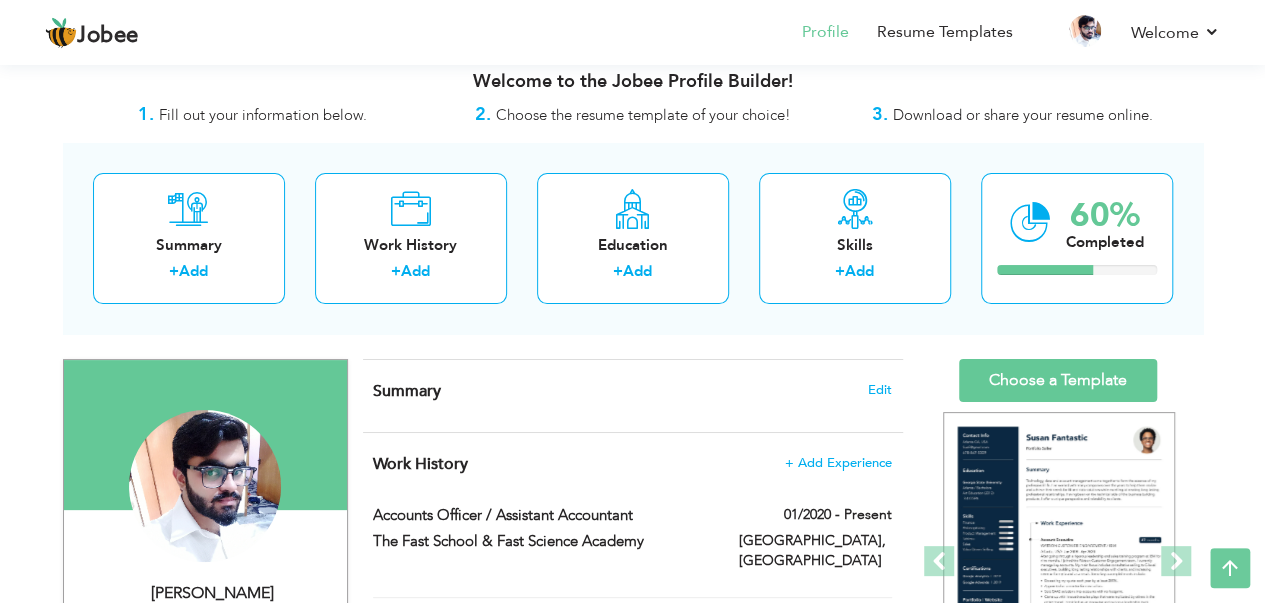 scroll, scrollTop: 0, scrollLeft: 0, axis: both 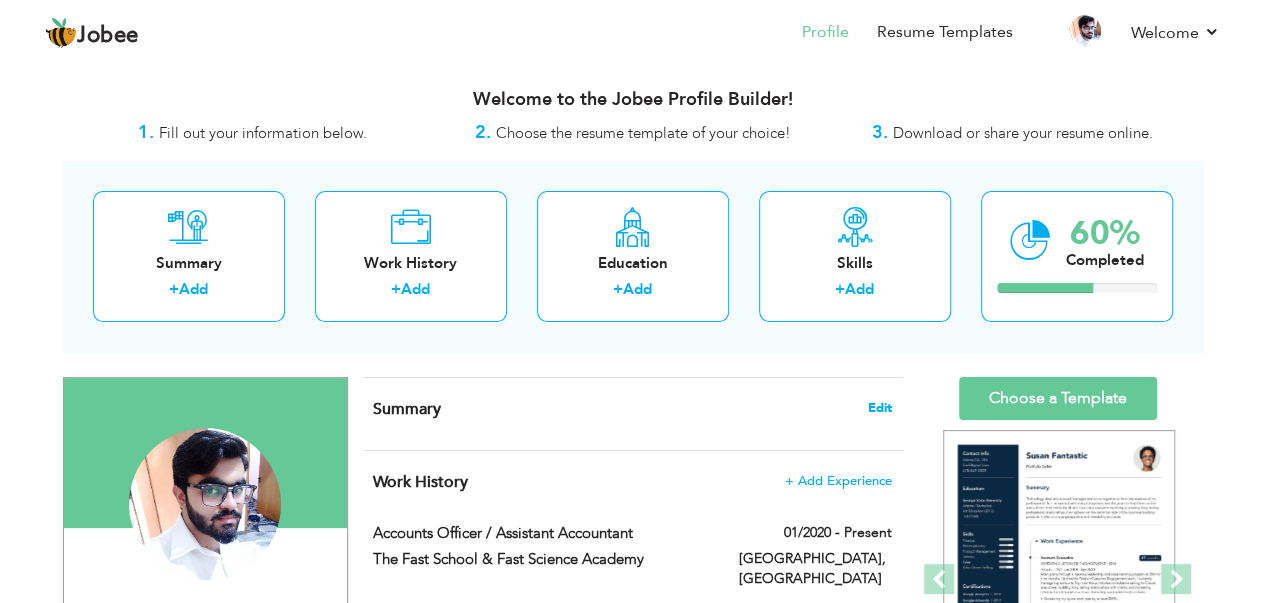 click on "Edit" at bounding box center [880, 408] 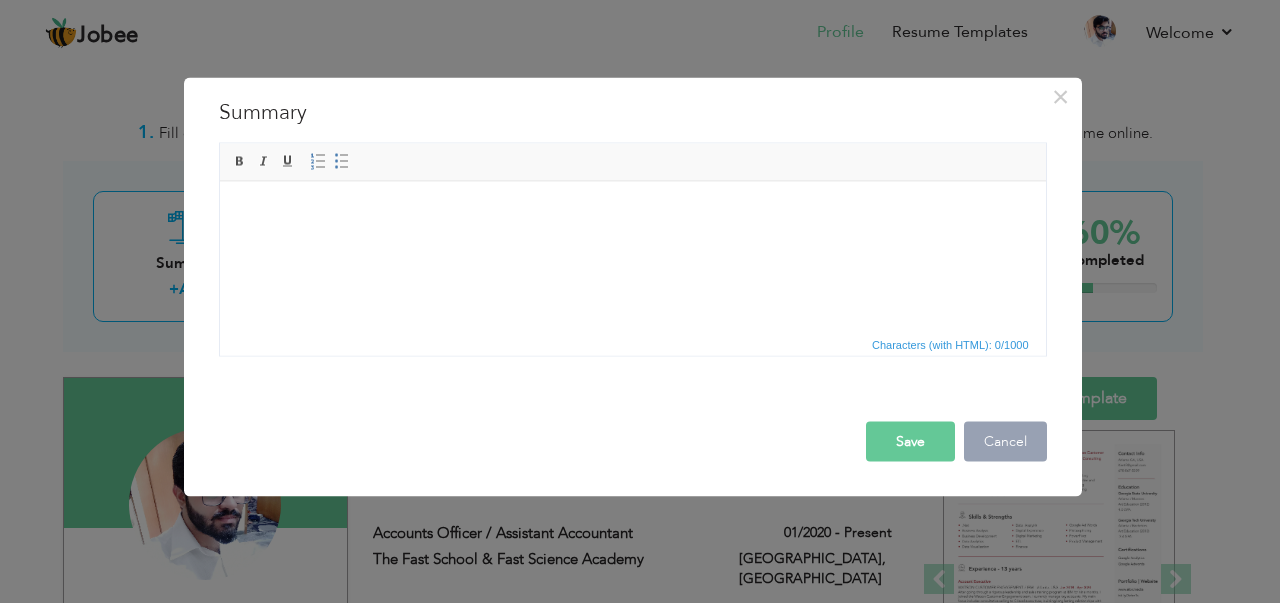 click on "Cancel" at bounding box center (1005, 441) 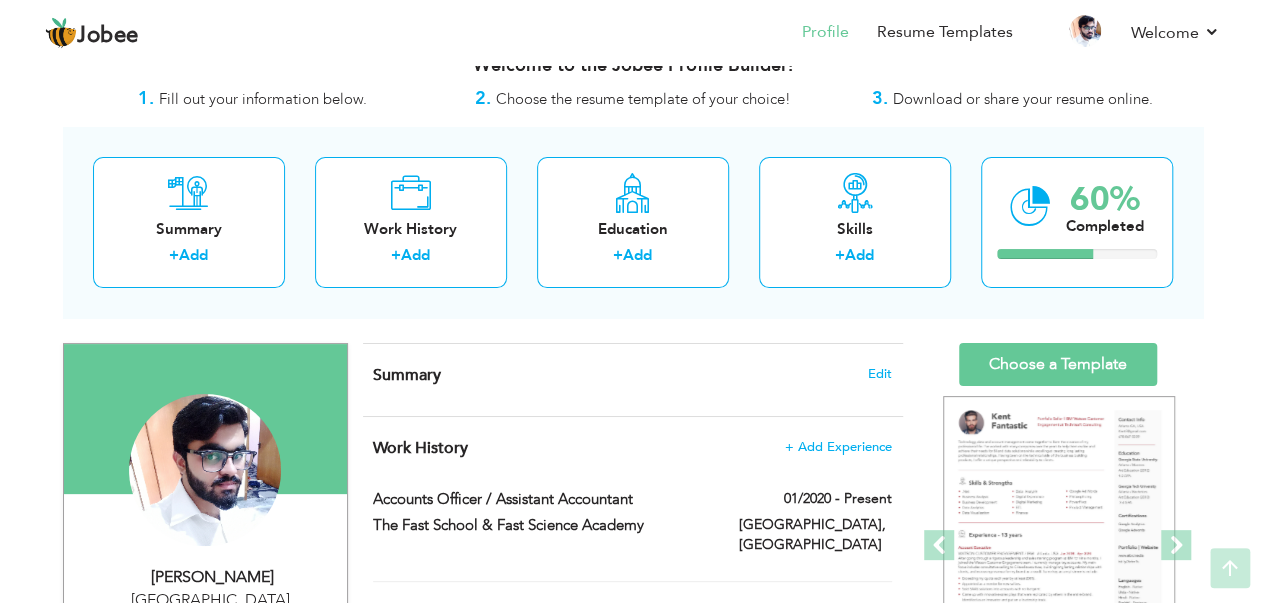 scroll, scrollTop: 0, scrollLeft: 0, axis: both 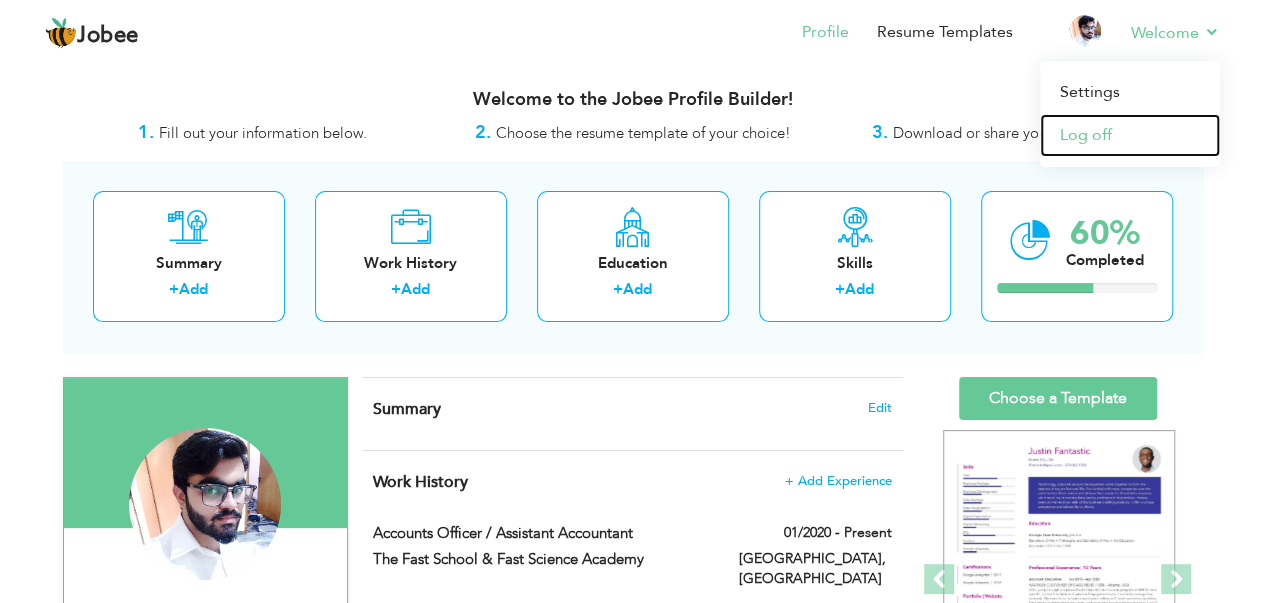 click on "Log off" at bounding box center (1130, 135) 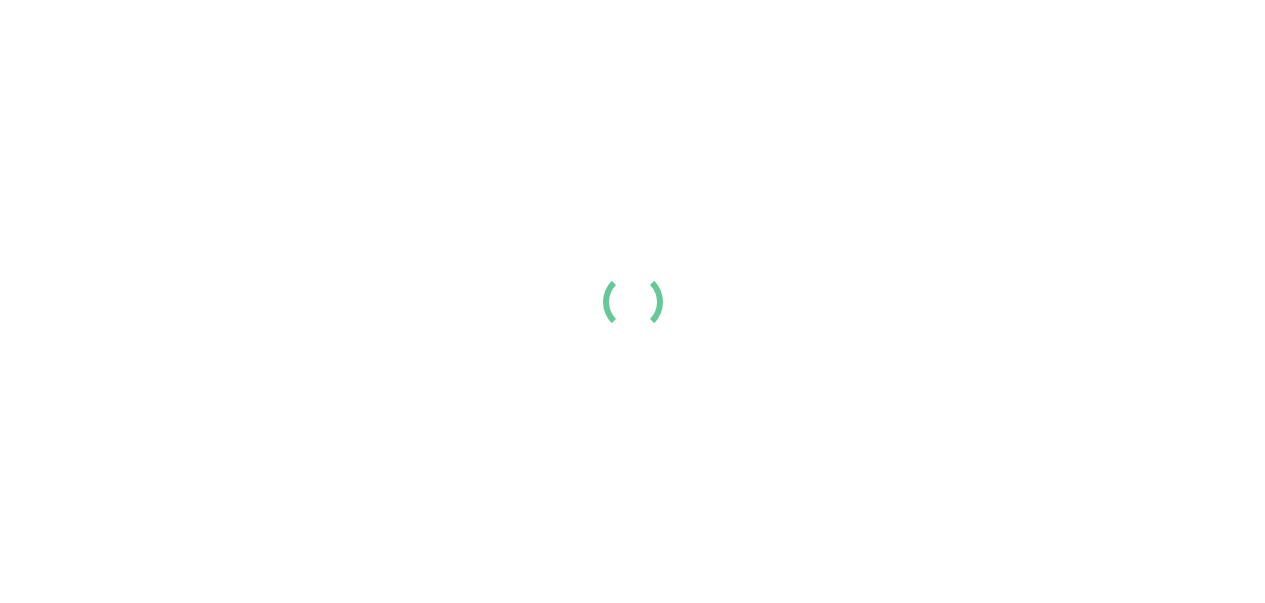 scroll, scrollTop: 0, scrollLeft: 0, axis: both 